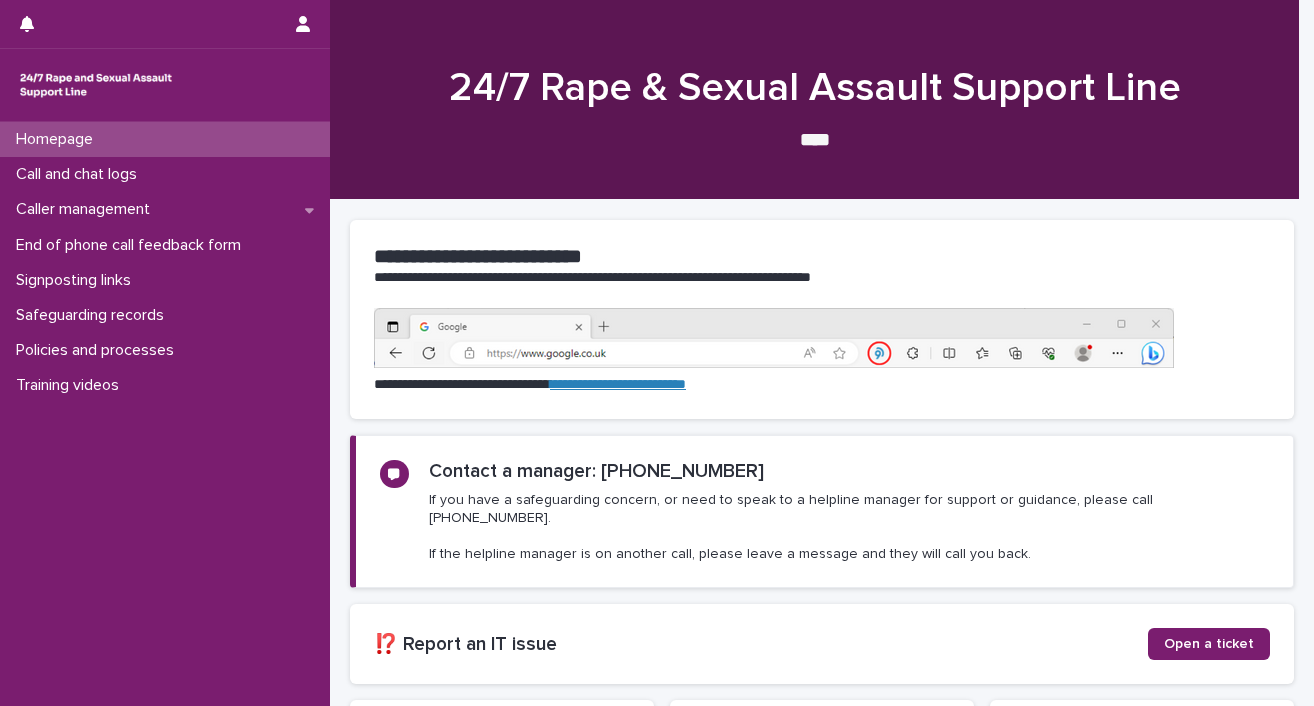 scroll, scrollTop: 0, scrollLeft: 0, axis: both 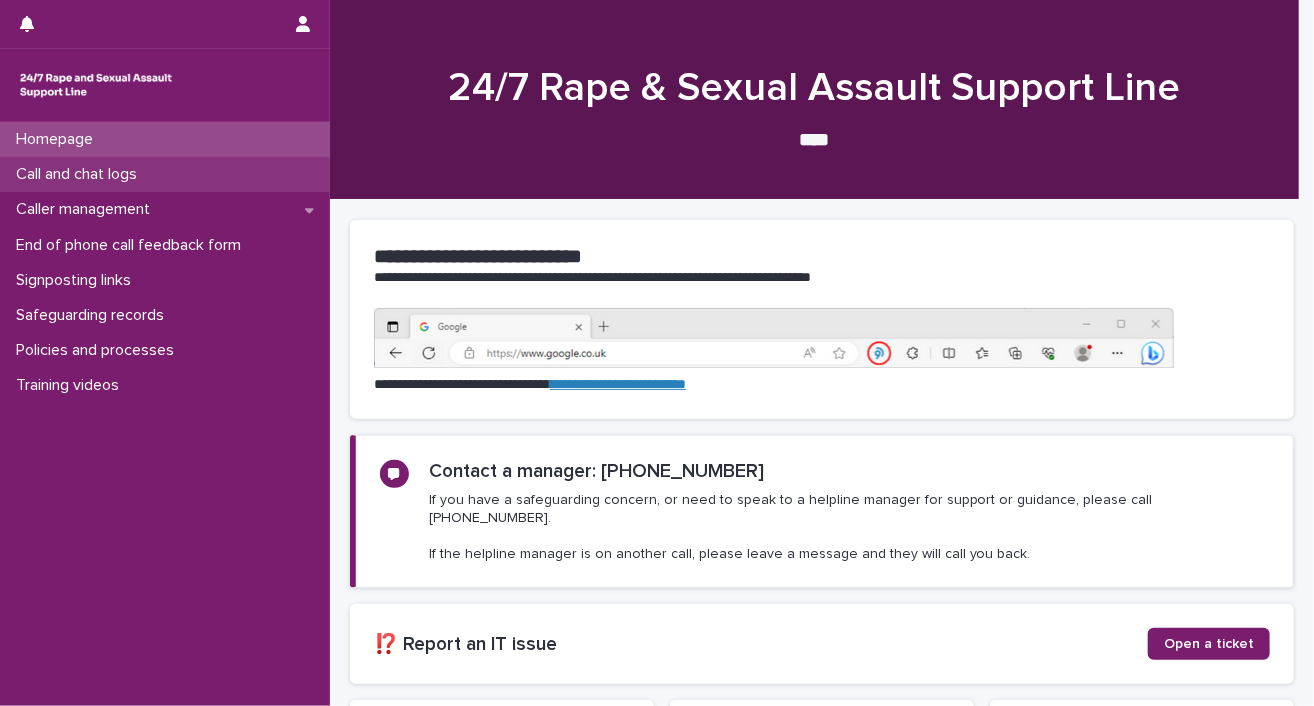 drag, startPoint x: 0, startPoint y: 0, endPoint x: 132, endPoint y: 182, distance: 224.82883 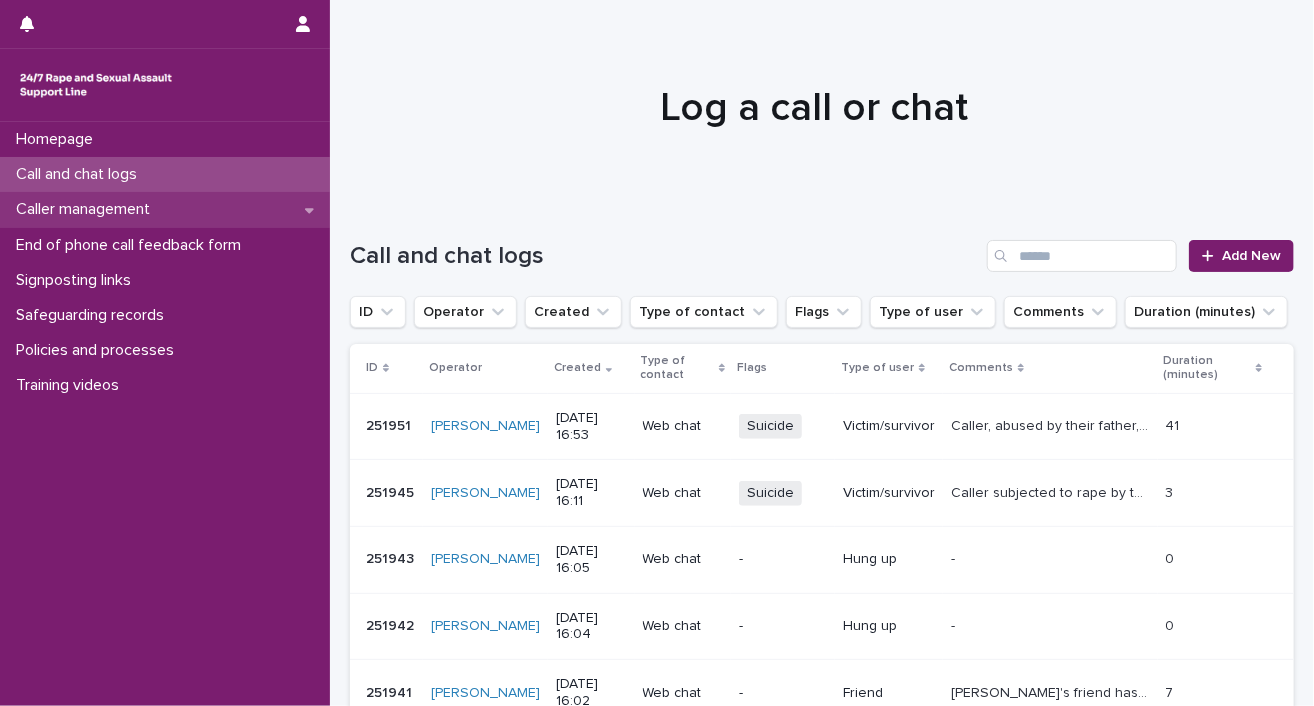click on "Caller management" at bounding box center [87, 209] 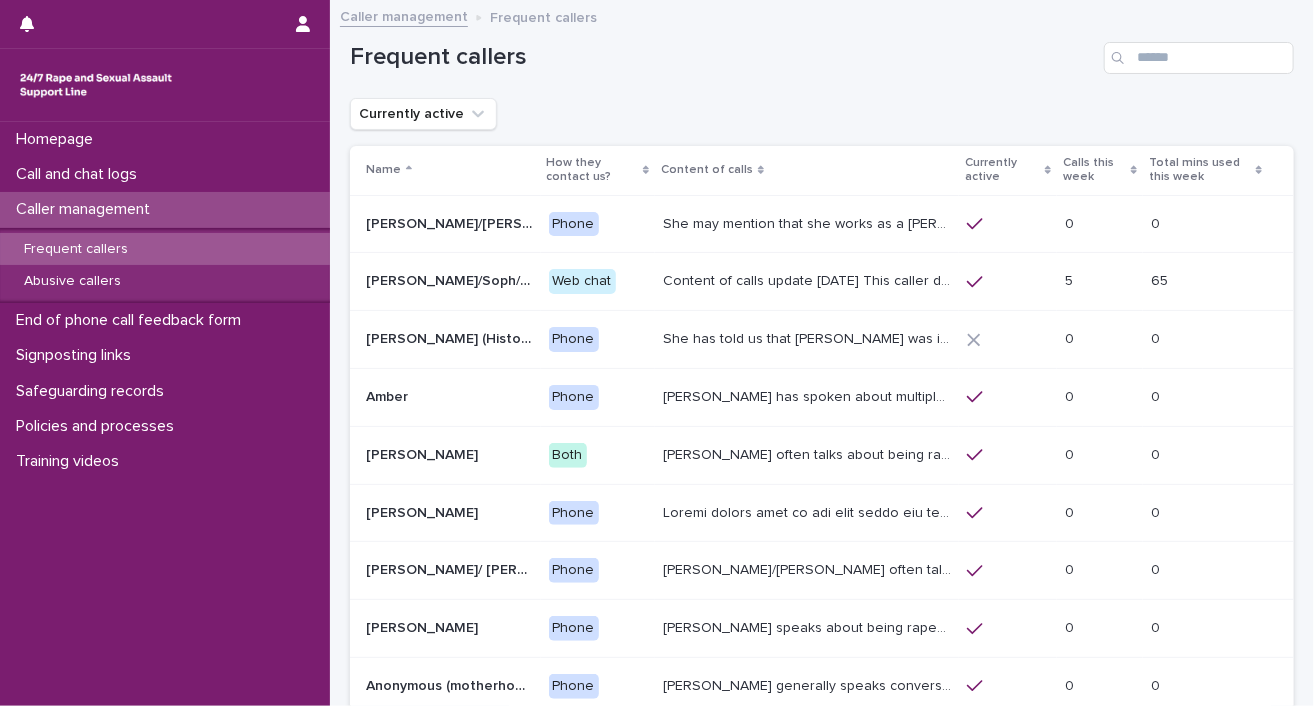 click on "Frequent callers" at bounding box center [76, 249] 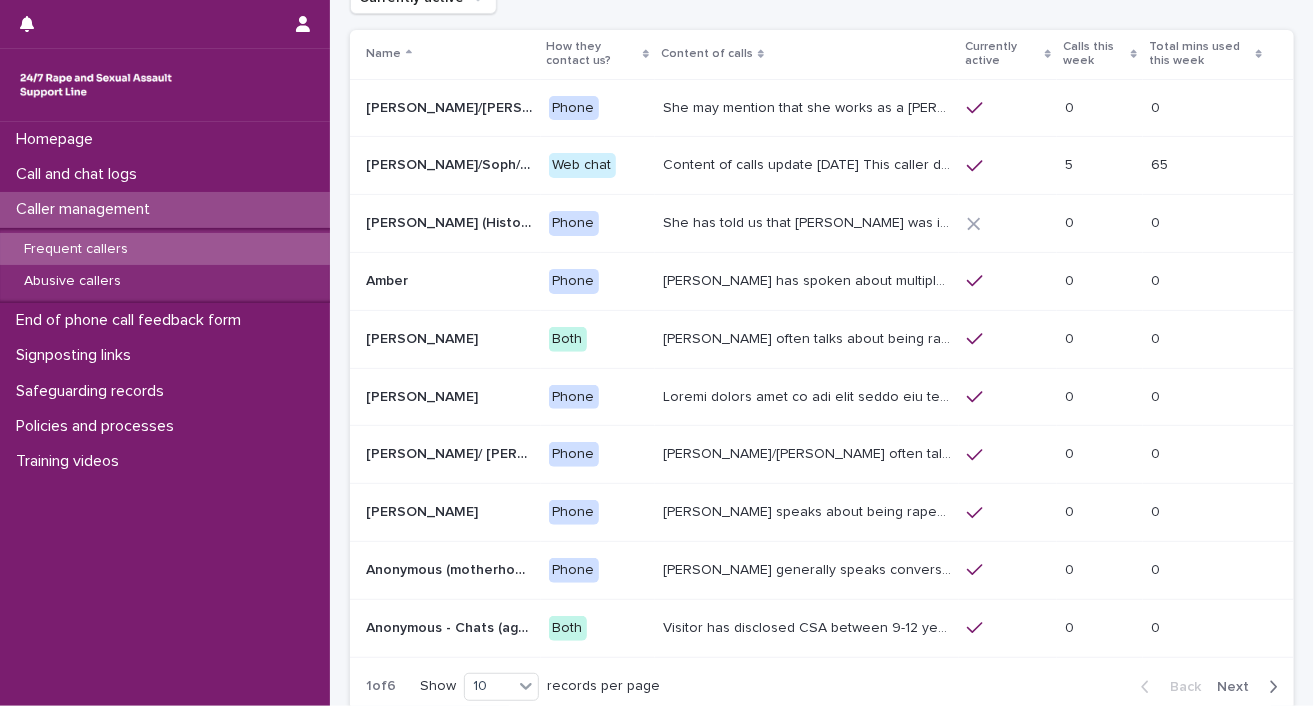 scroll, scrollTop: 133, scrollLeft: 0, axis: vertical 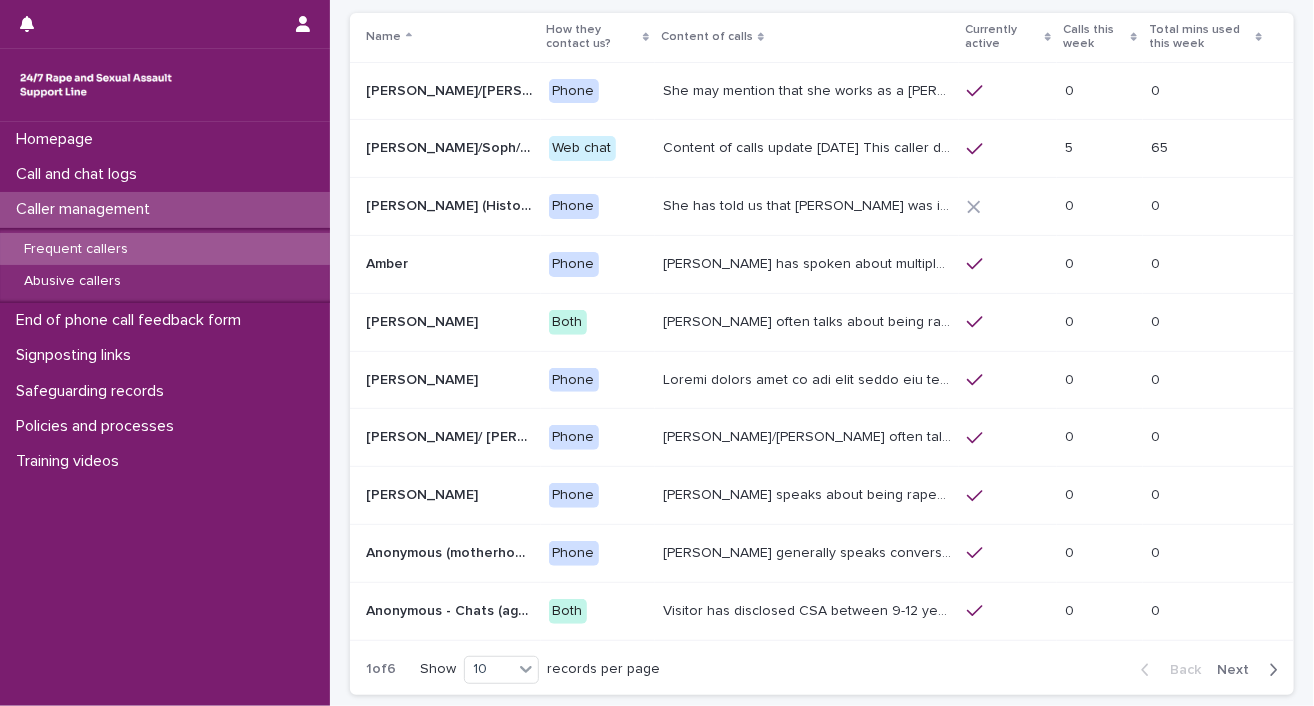 click on "Next" at bounding box center [1239, 670] 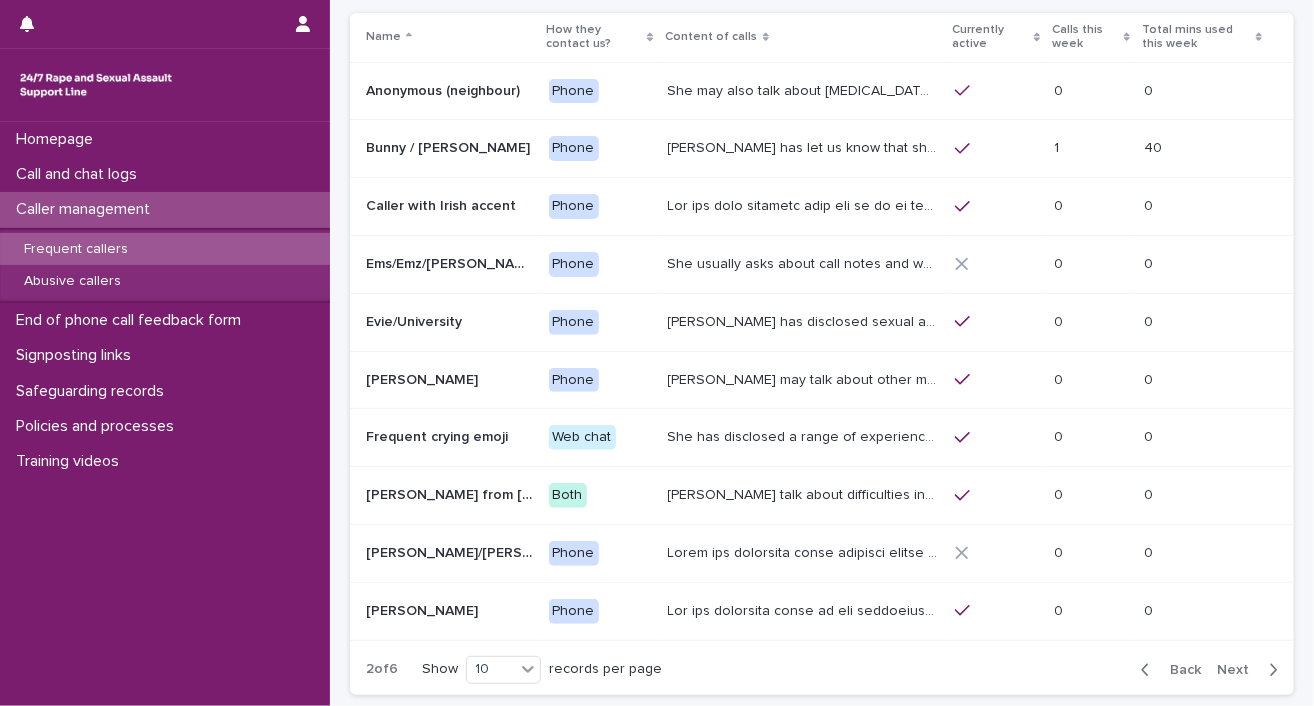 click on "Next" at bounding box center [1239, 670] 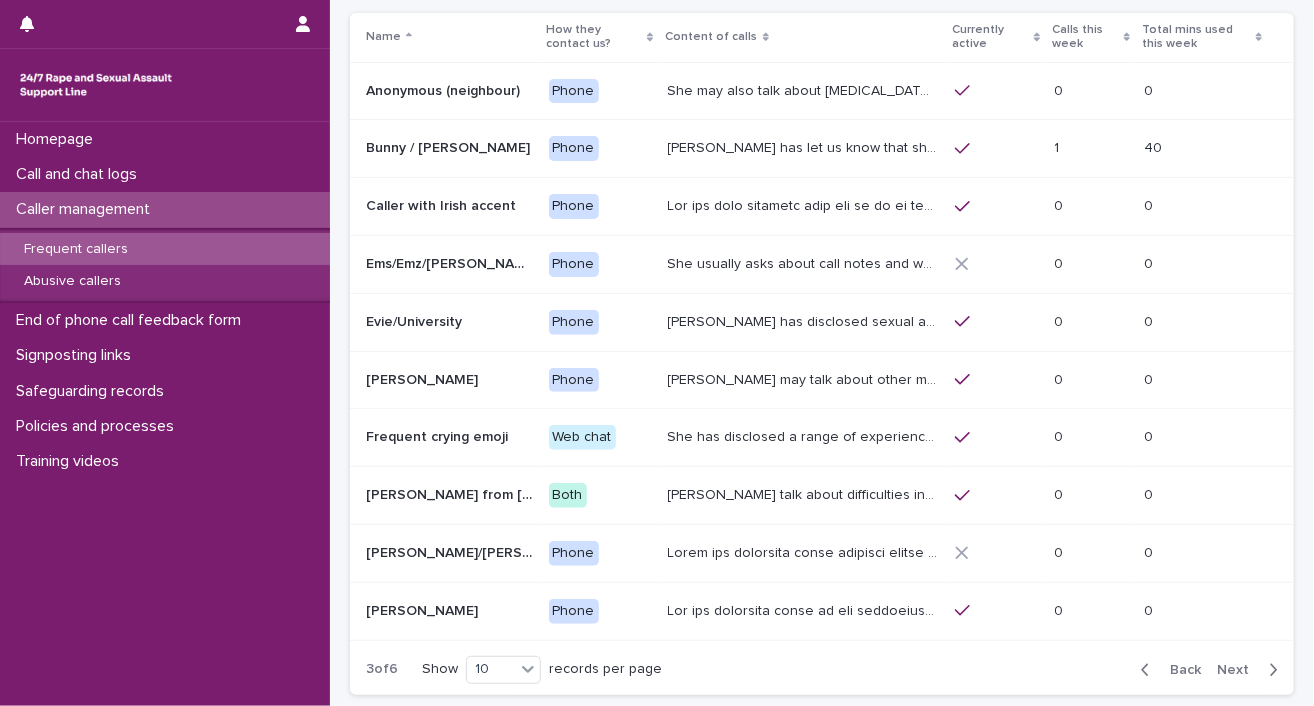 scroll, scrollTop: 127, scrollLeft: 0, axis: vertical 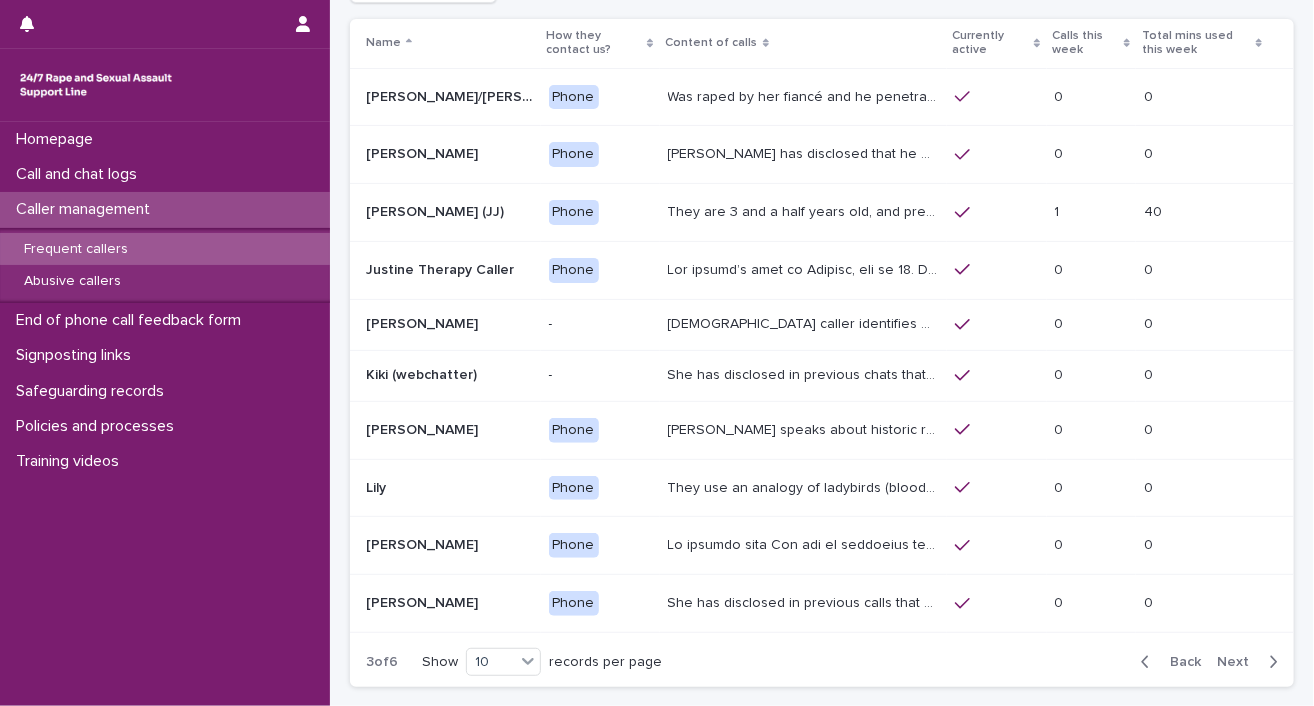 click on "Next" at bounding box center (1239, 662) 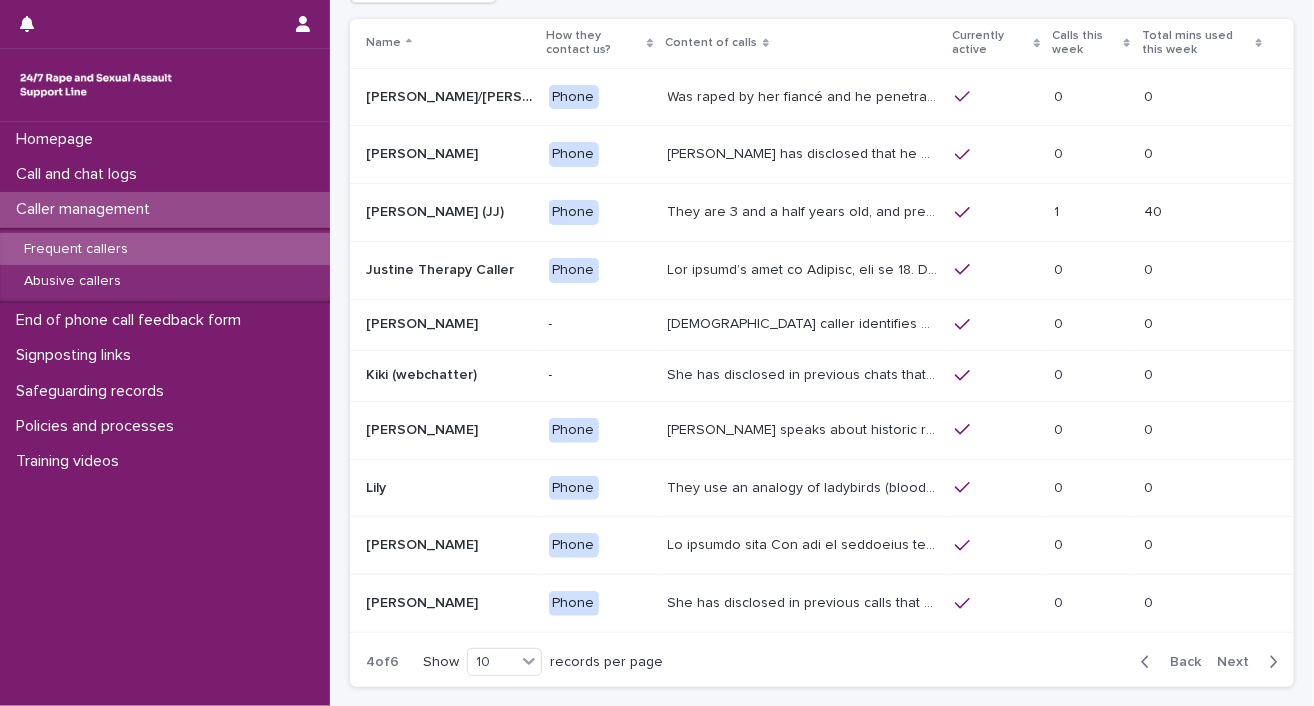 scroll, scrollTop: 133, scrollLeft: 0, axis: vertical 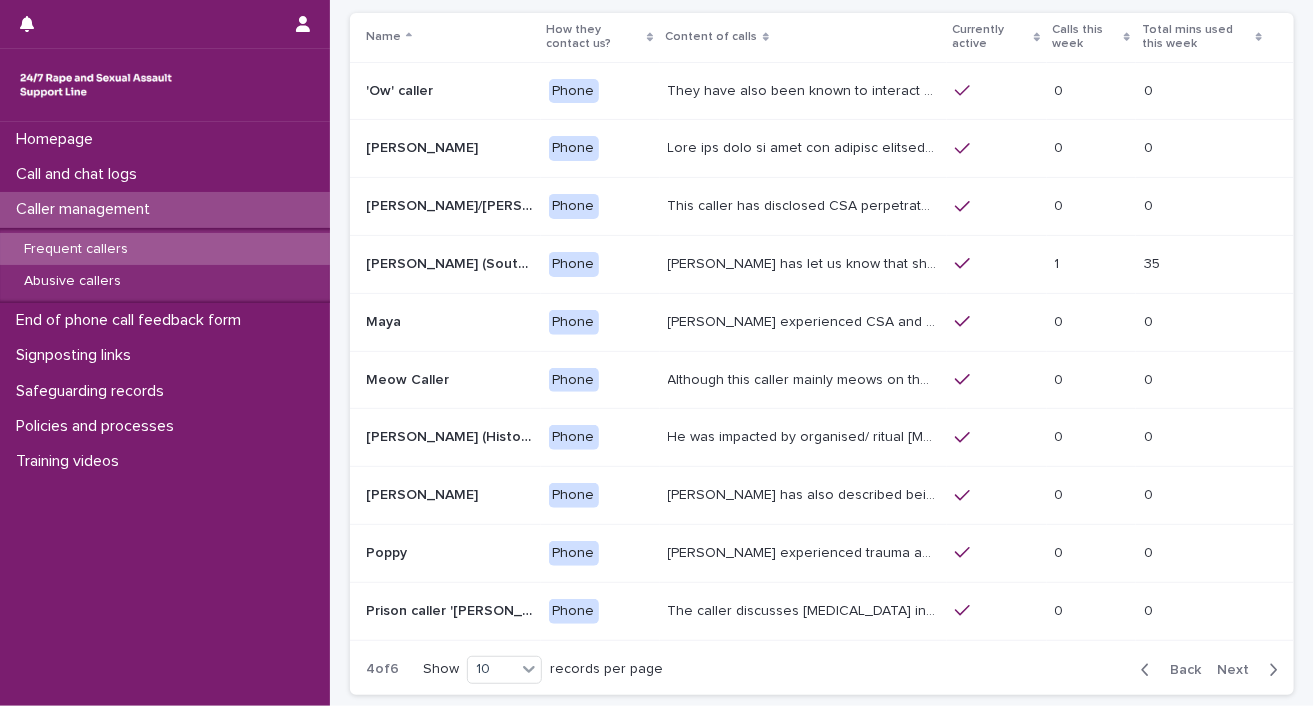 click on "Next" at bounding box center [1239, 670] 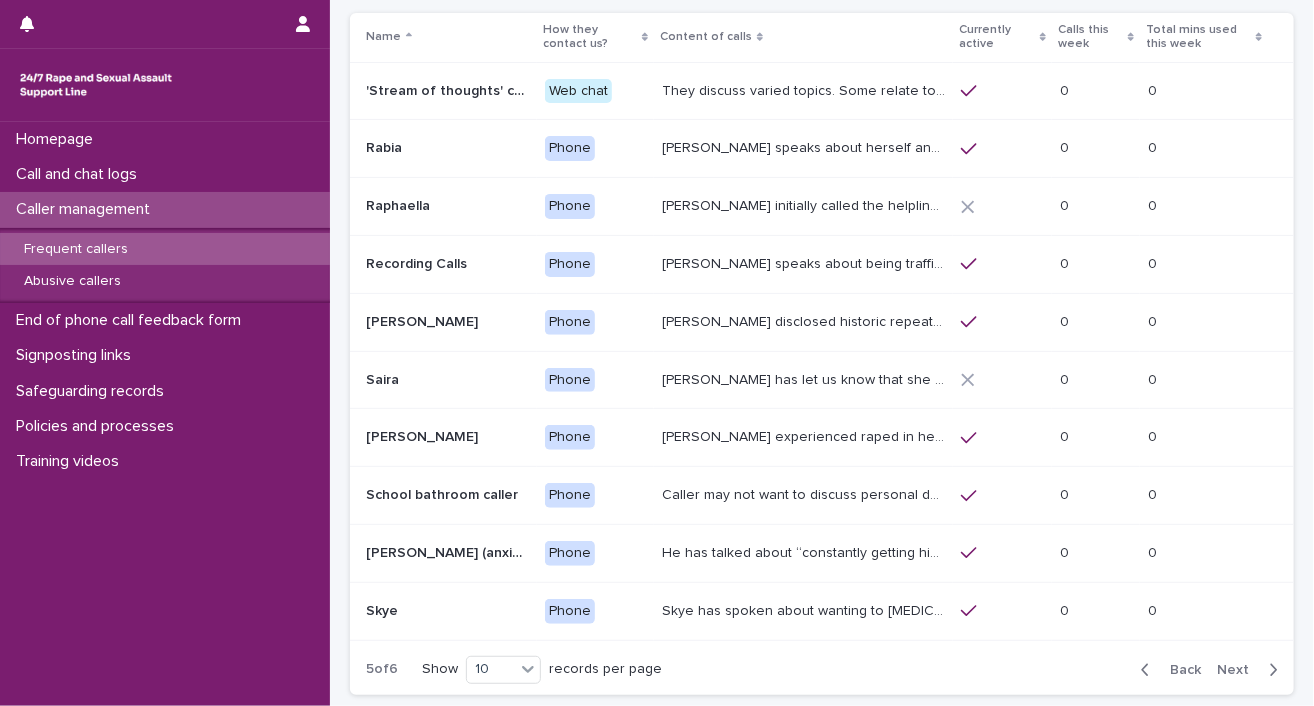 click on "Next" at bounding box center (1239, 670) 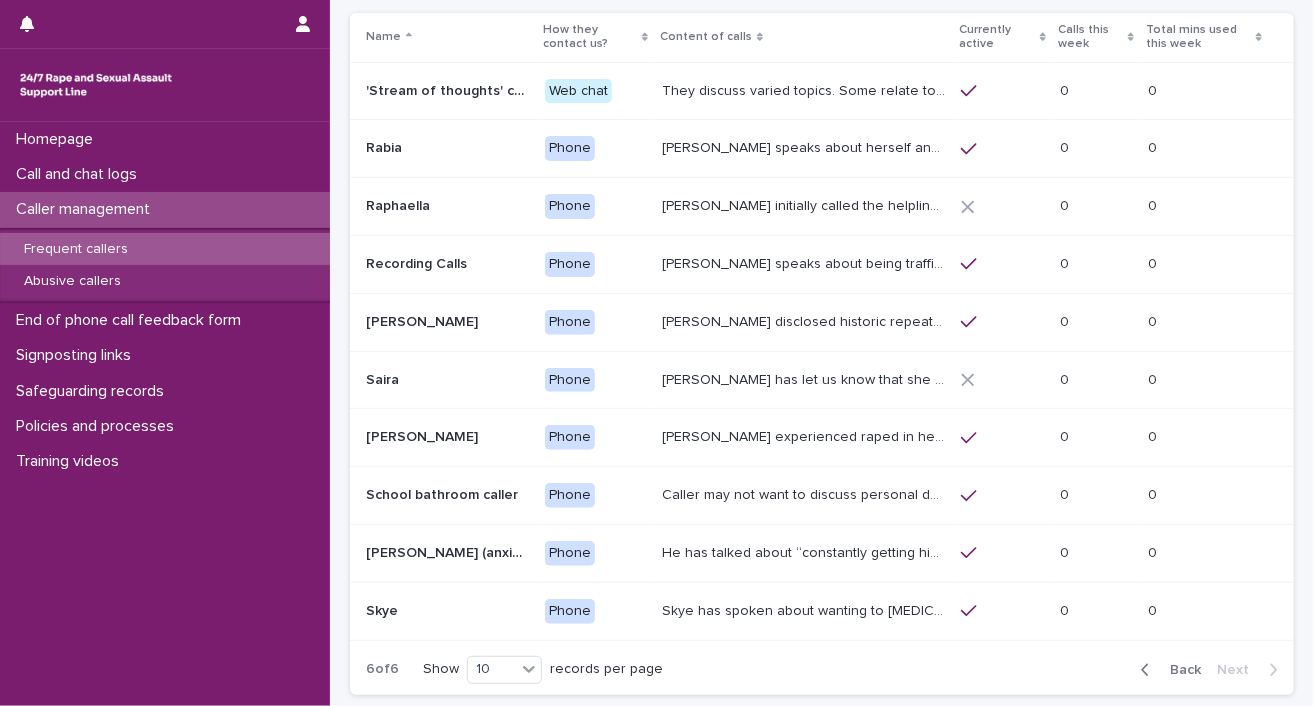 scroll, scrollTop: 0, scrollLeft: 0, axis: both 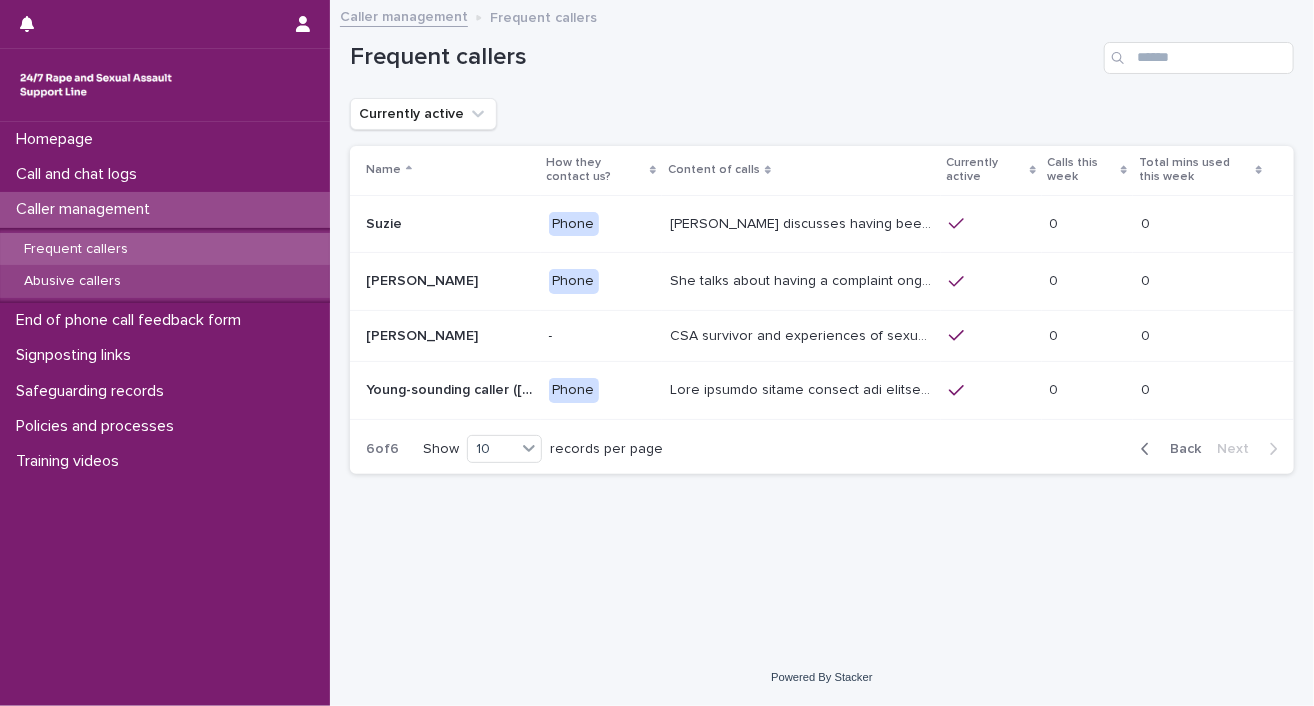 click on "Abusive callers" at bounding box center [72, 281] 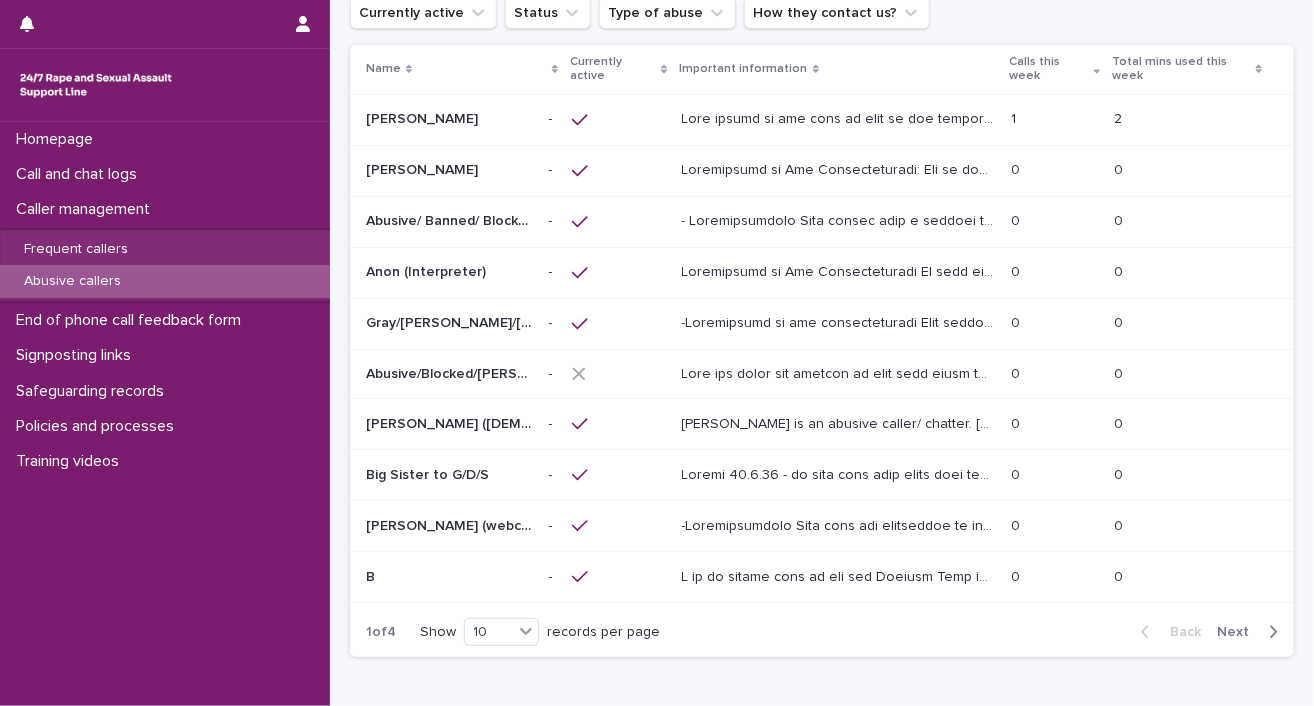 scroll, scrollTop: 107, scrollLeft: 0, axis: vertical 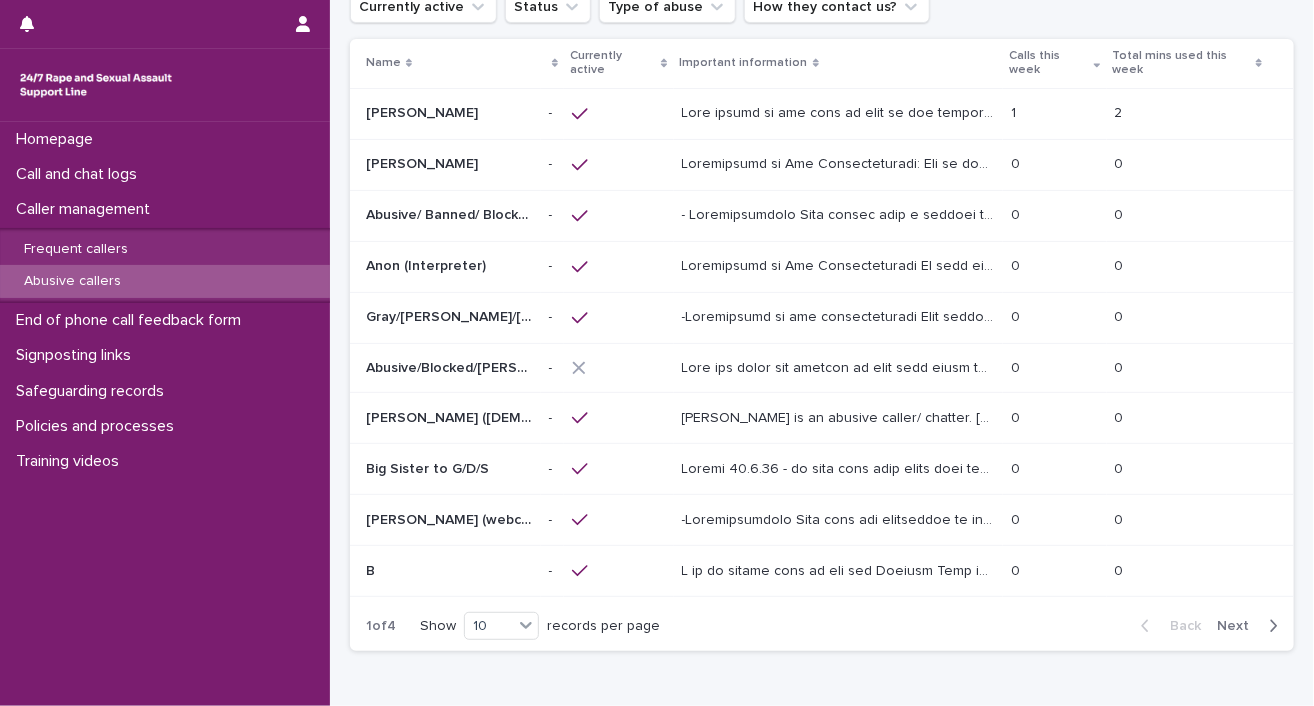 click on "Next" at bounding box center [1239, 626] 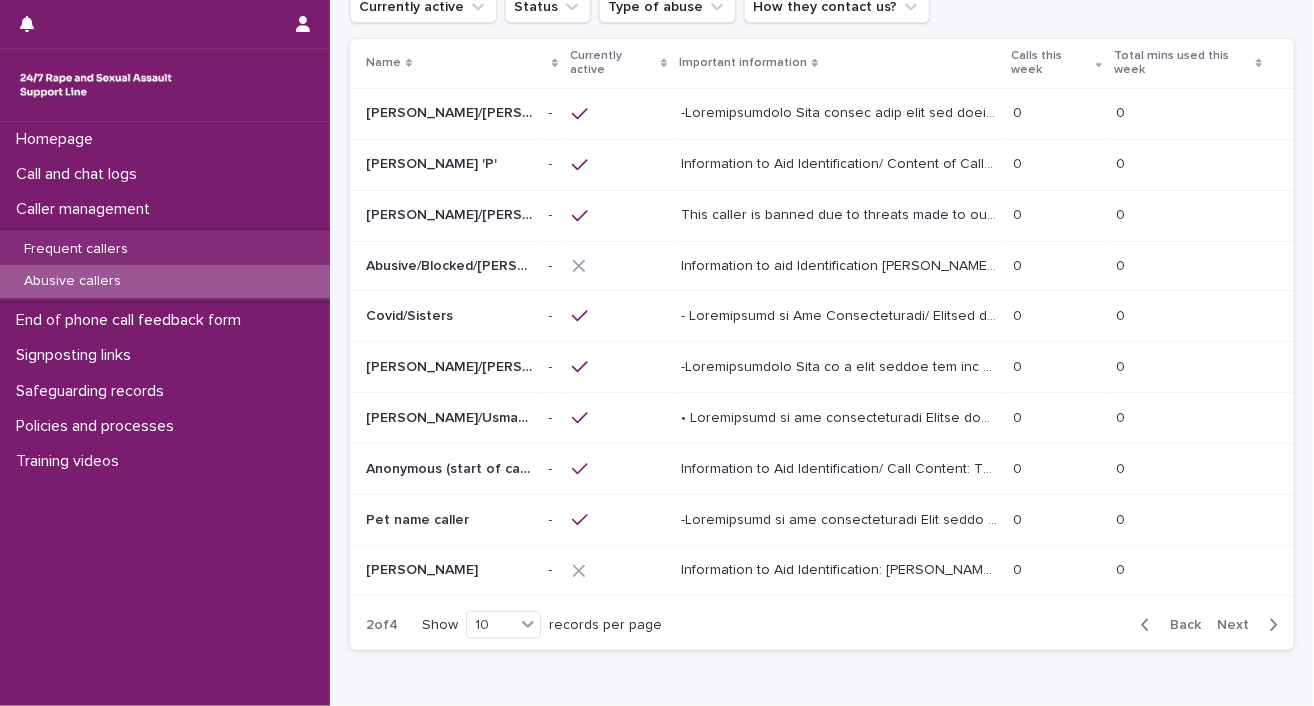 scroll, scrollTop: 106, scrollLeft: 0, axis: vertical 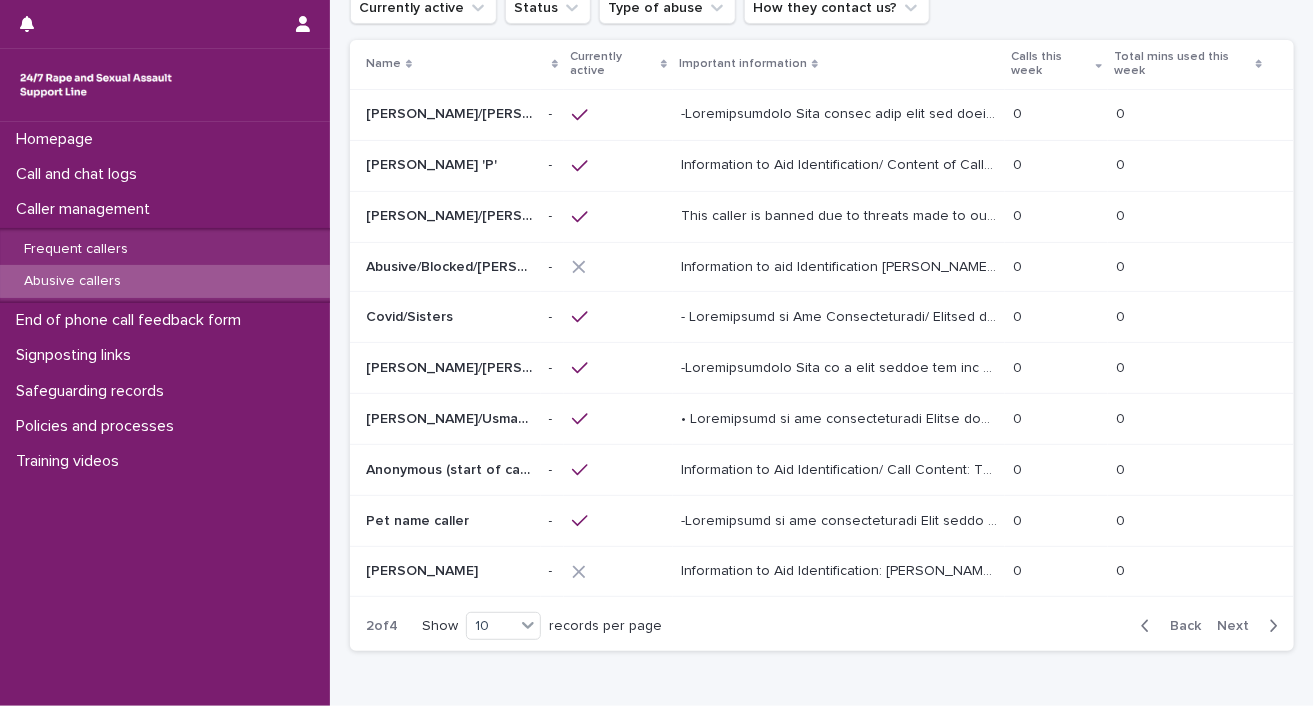 click on "Next" at bounding box center (1239, 626) 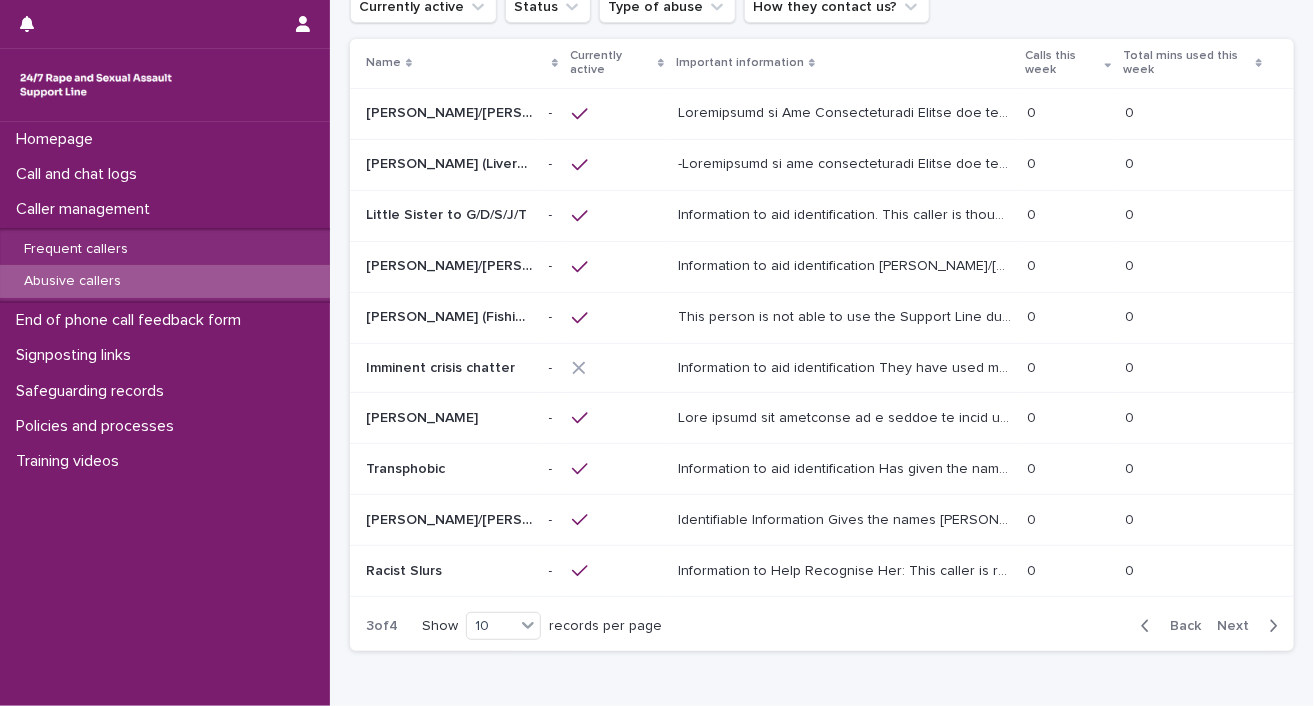 click on "Next" at bounding box center [1239, 626] 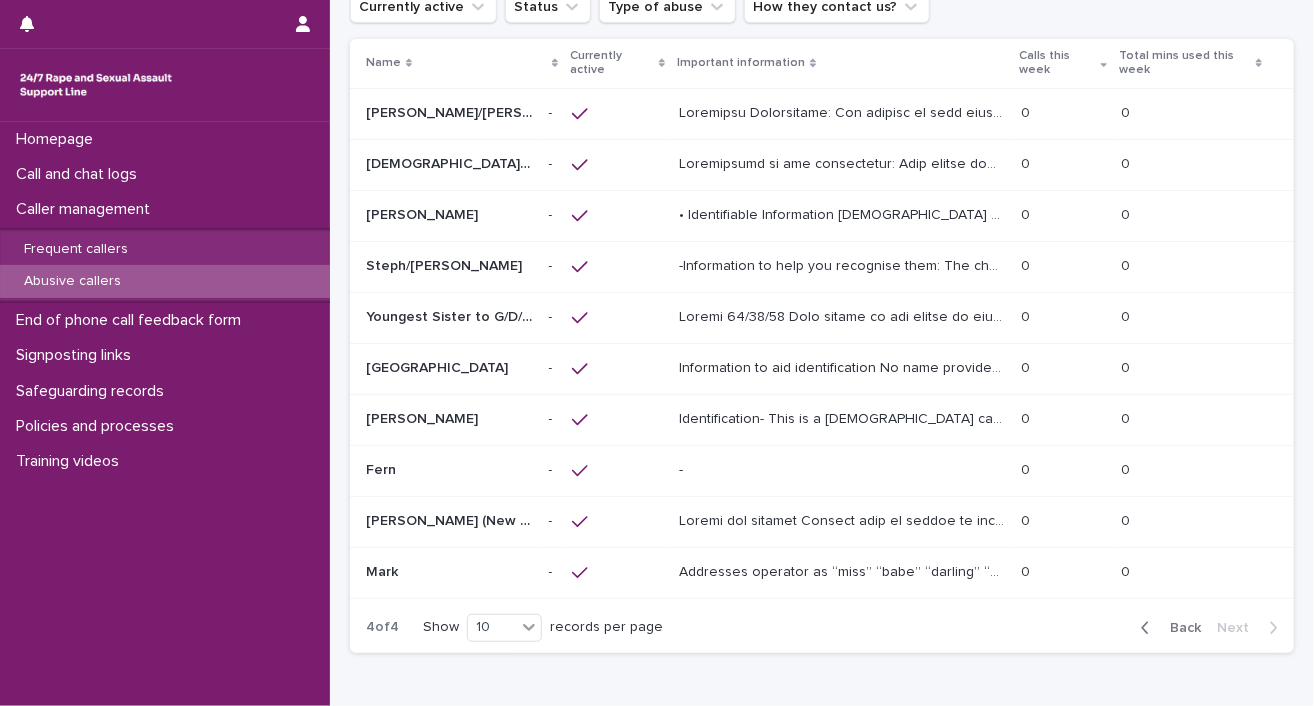 scroll, scrollTop: 108, scrollLeft: 0, axis: vertical 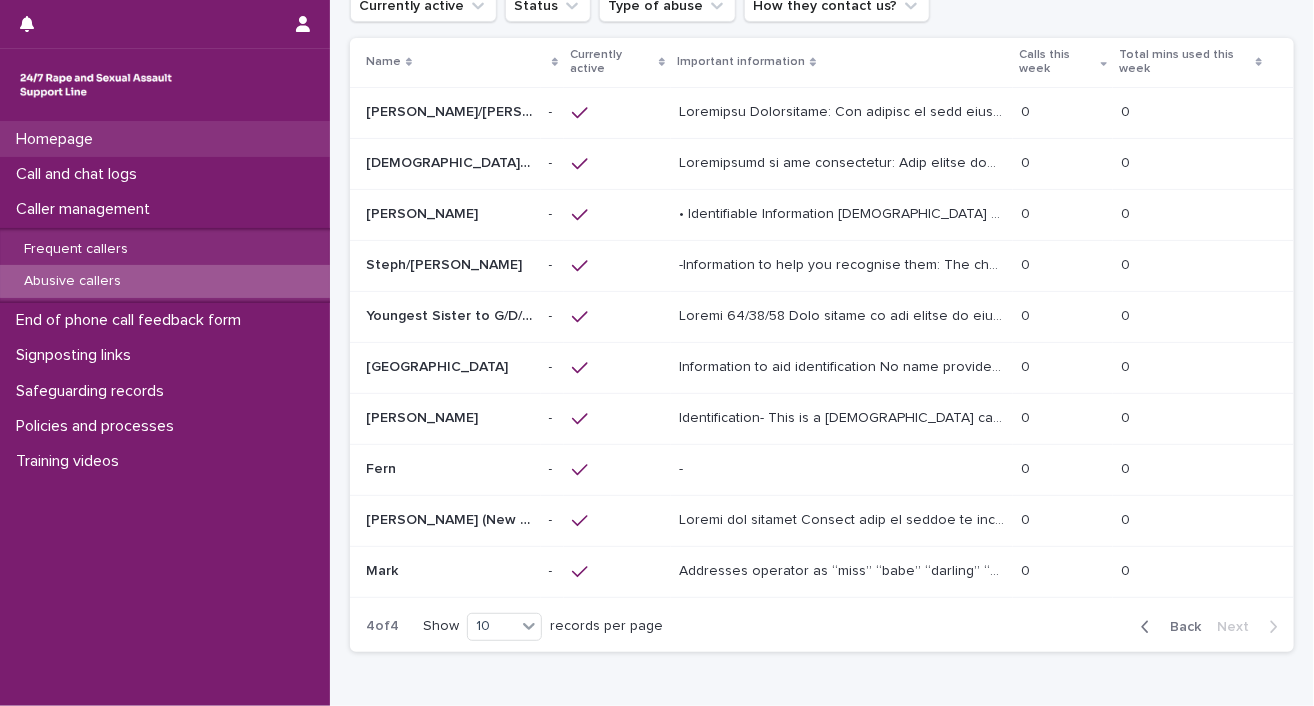 click on "Homepage" at bounding box center (165, 139) 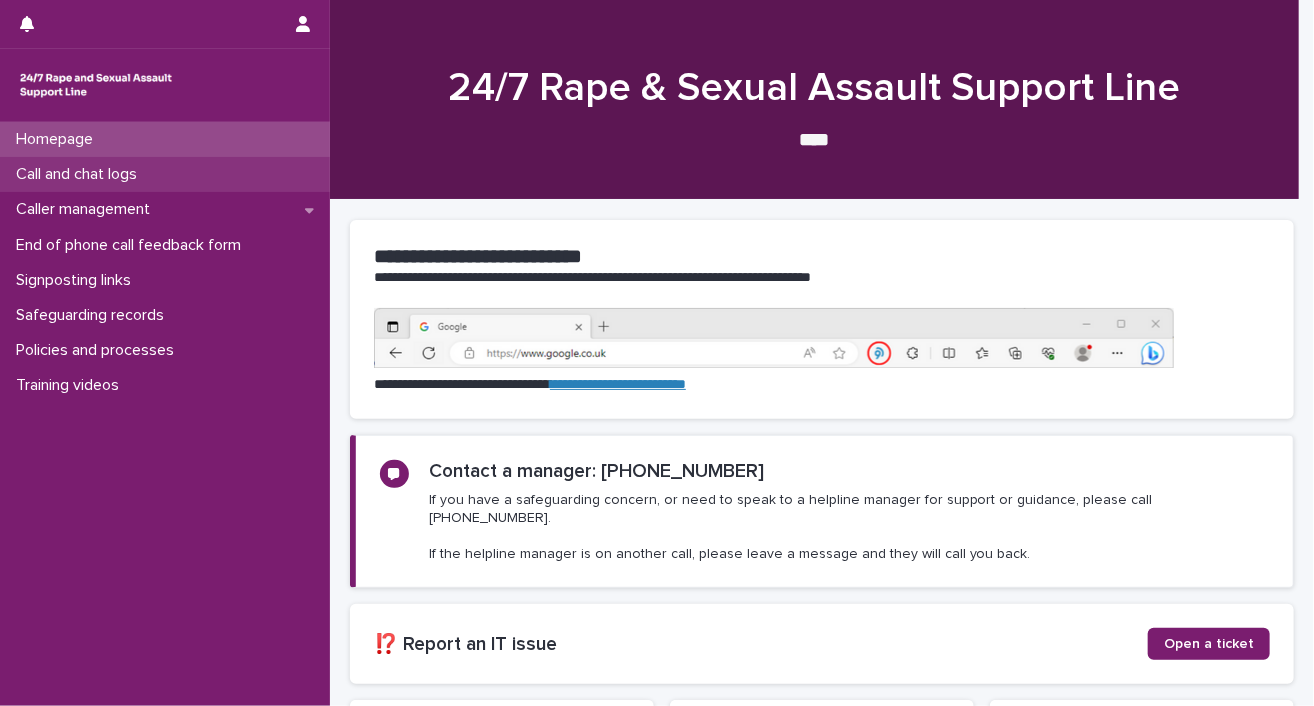 click on "Call and chat logs" at bounding box center (80, 174) 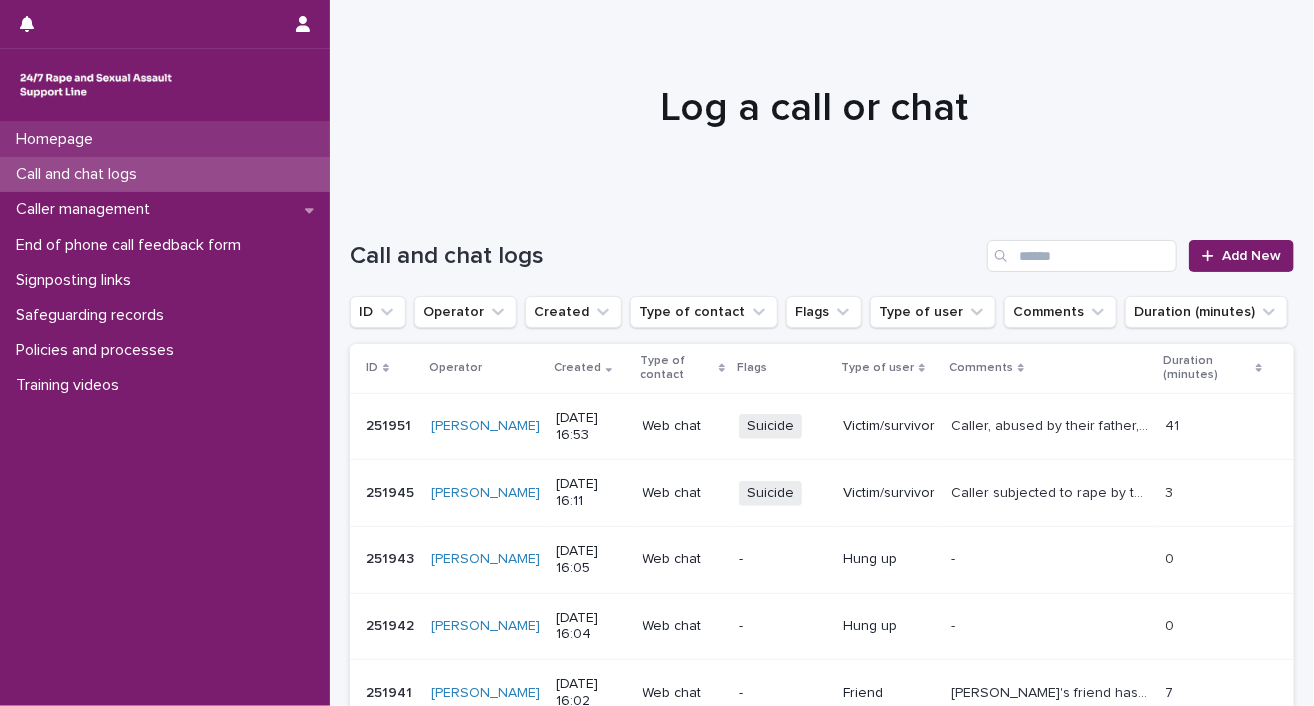 click on "Homepage" at bounding box center [58, 139] 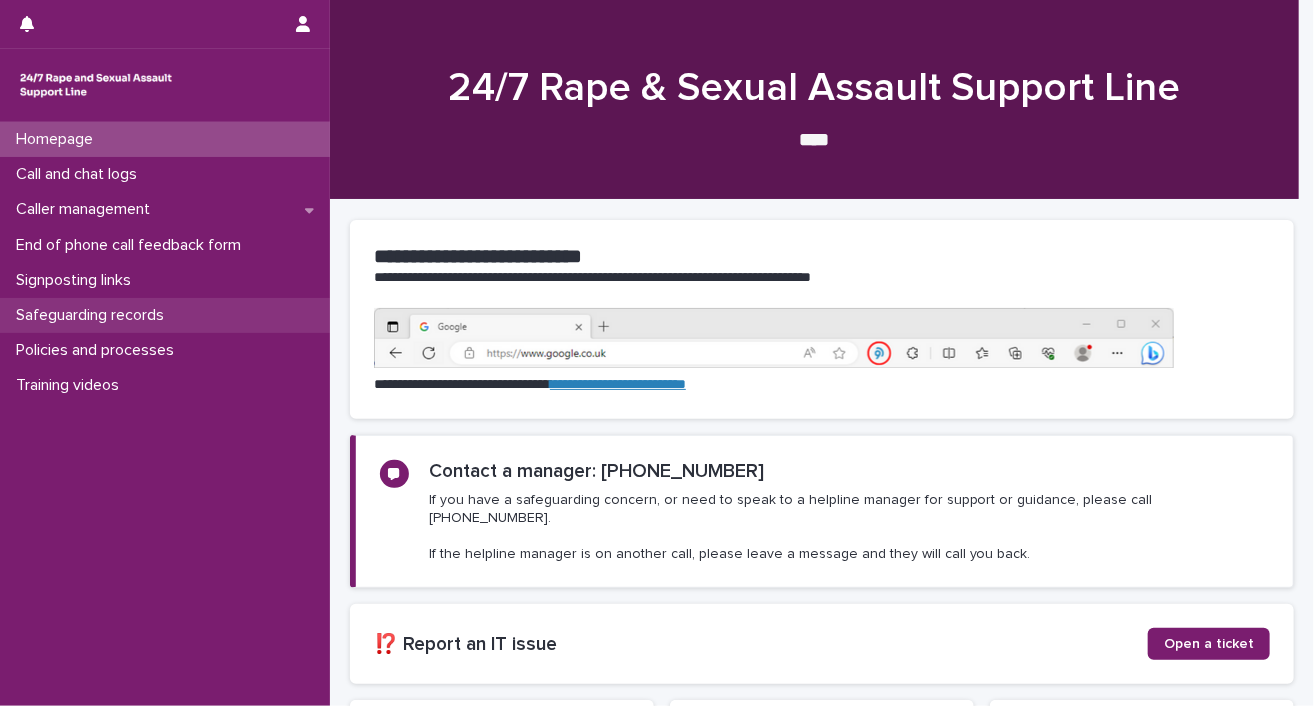 click on "Safeguarding records" at bounding box center [94, 315] 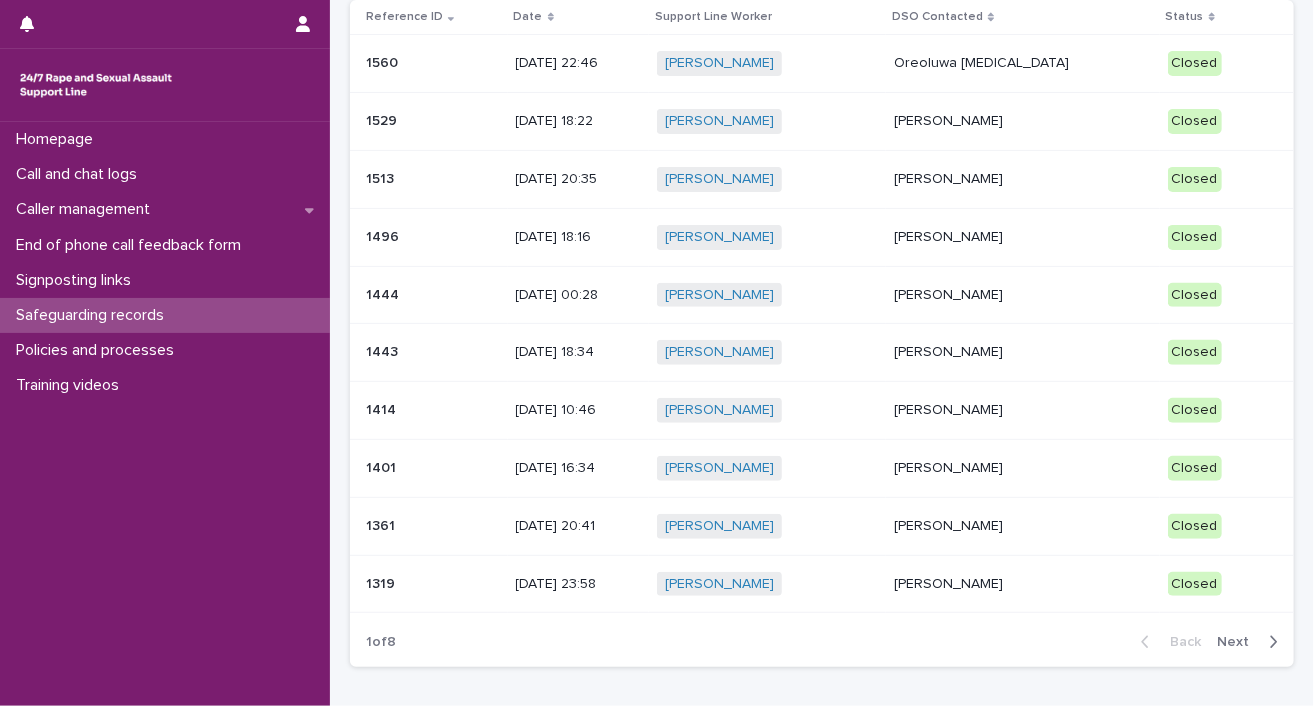 scroll, scrollTop: 160, scrollLeft: 0, axis: vertical 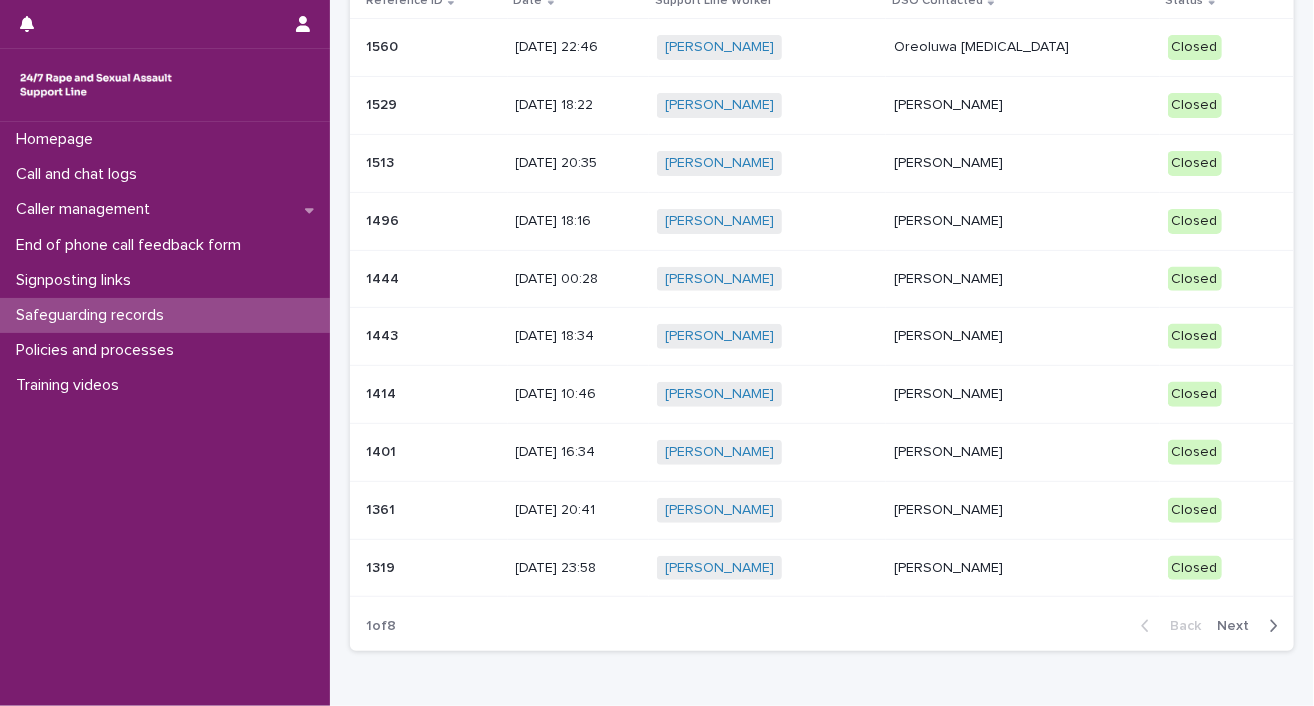 click on "Next" at bounding box center (1239, 626) 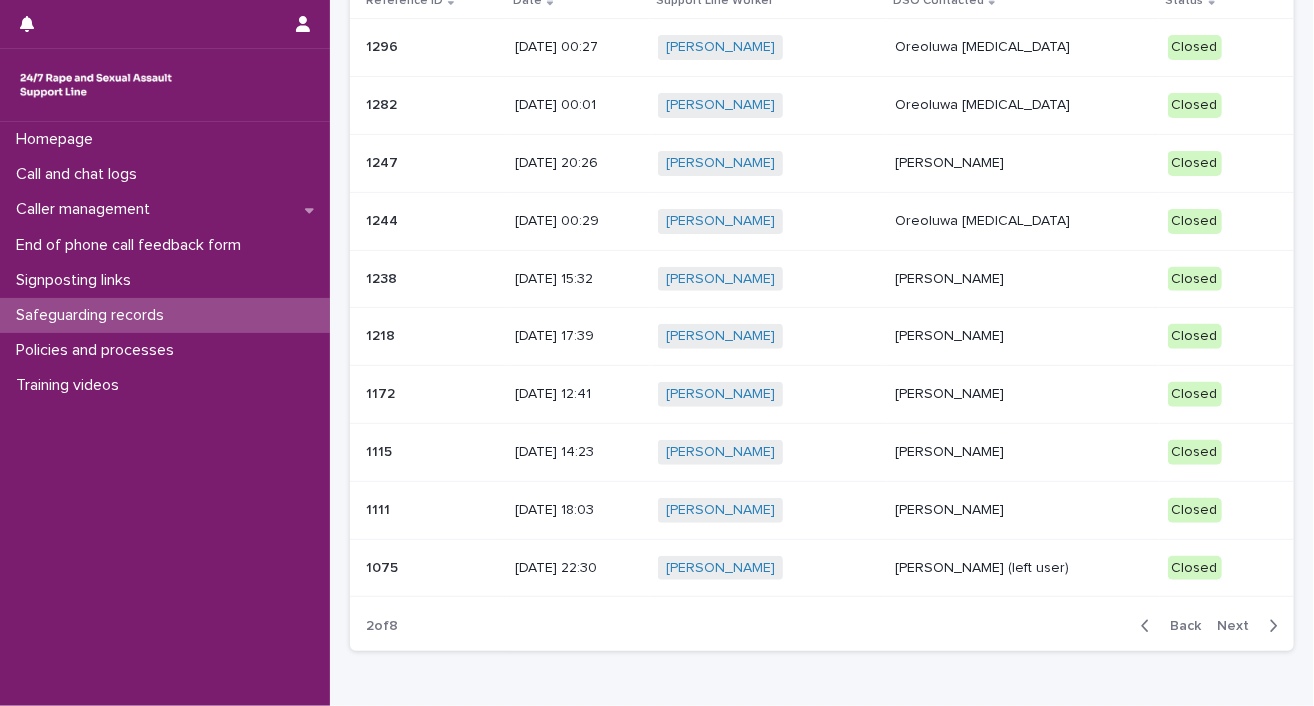 click on "Next" at bounding box center (1239, 626) 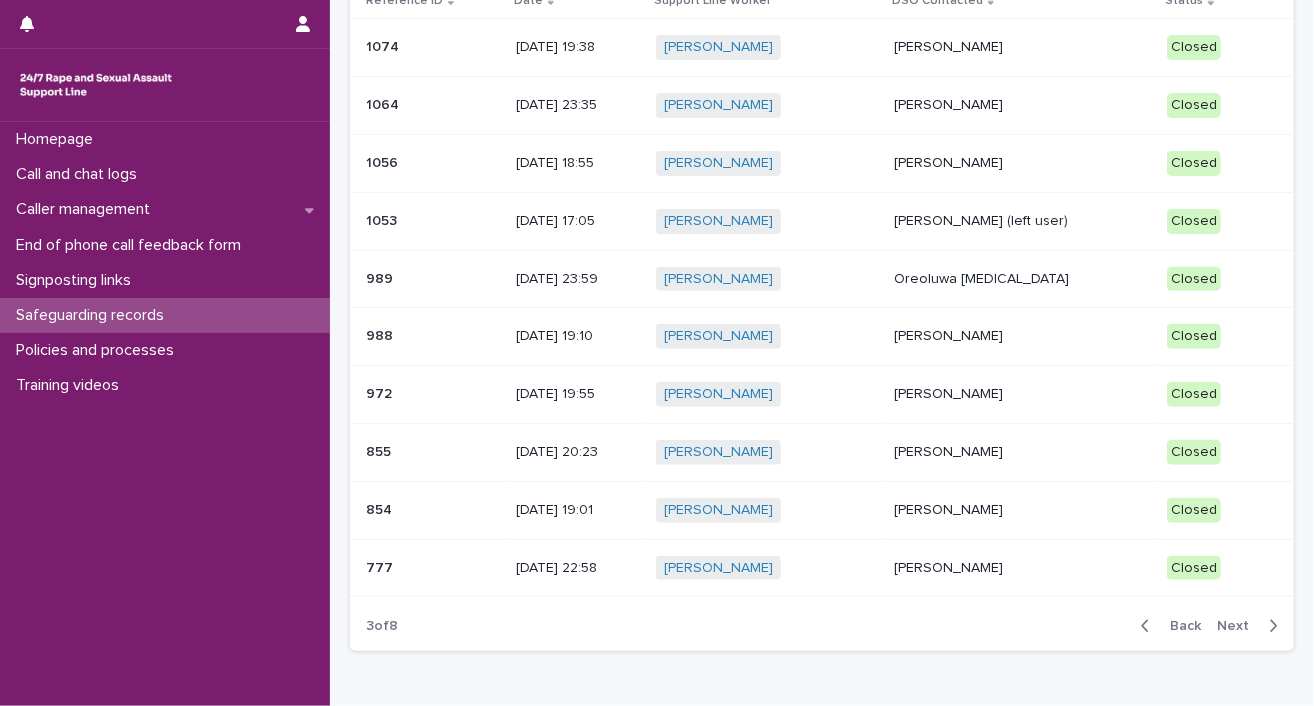 click on "[PERSON_NAME]" at bounding box center [1022, 510] 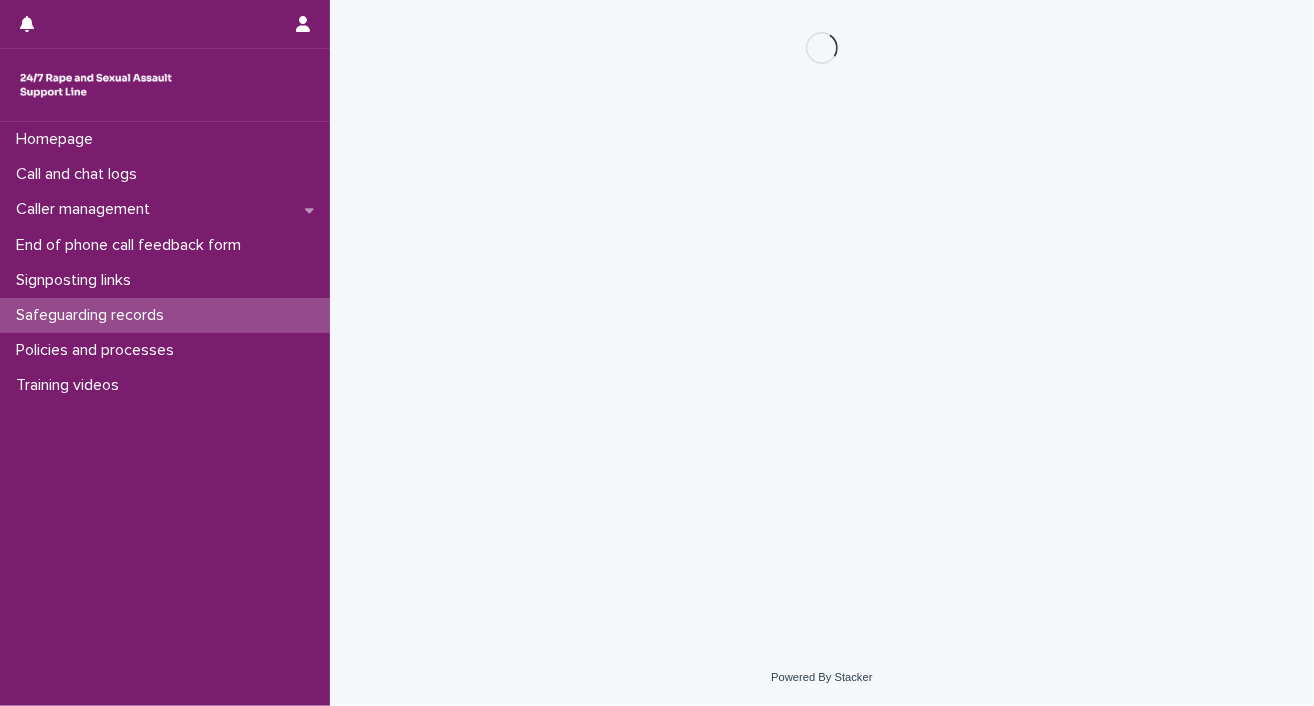 scroll, scrollTop: 0, scrollLeft: 0, axis: both 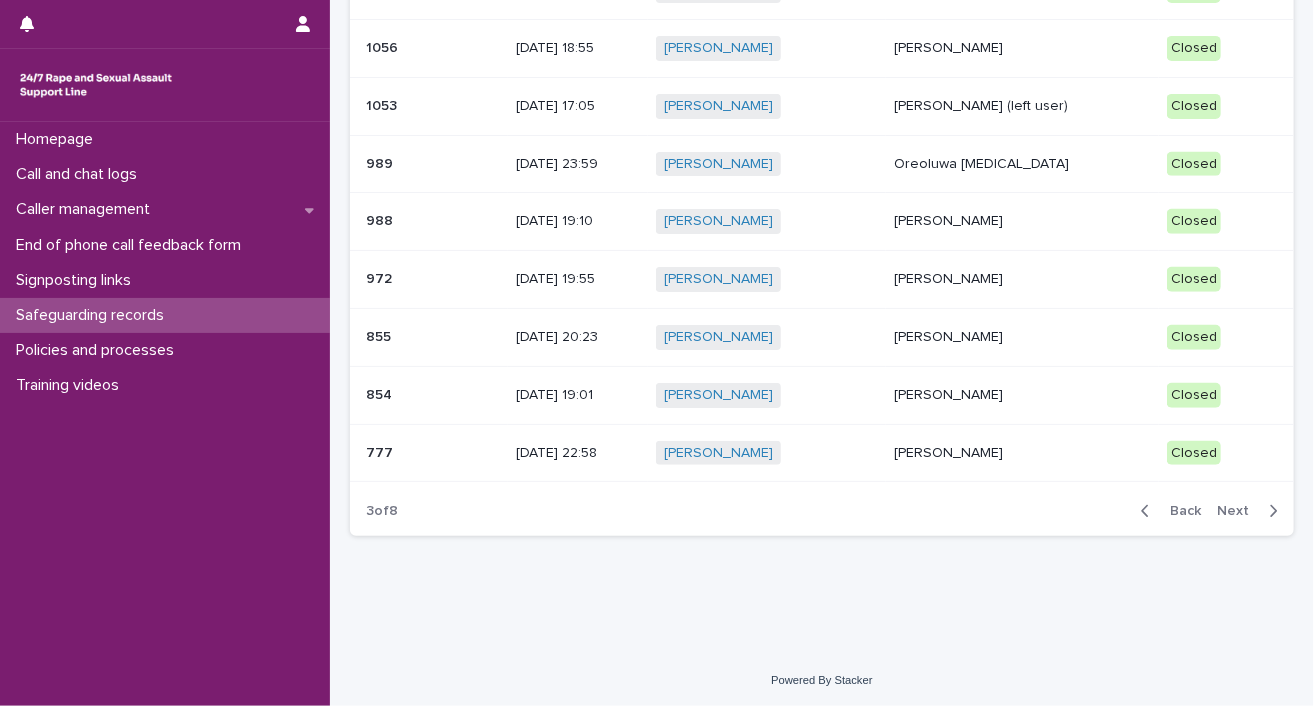 click on "Next" at bounding box center [1239, 511] 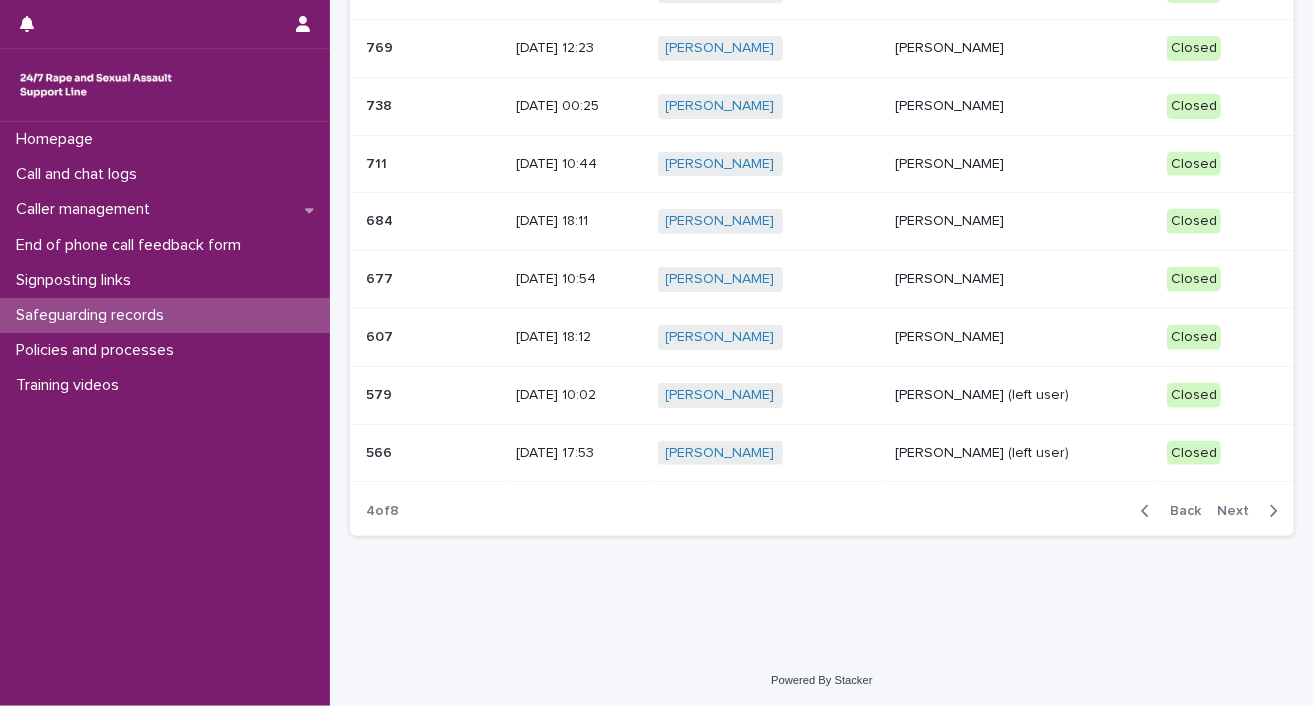 click on "Next" at bounding box center (1239, 511) 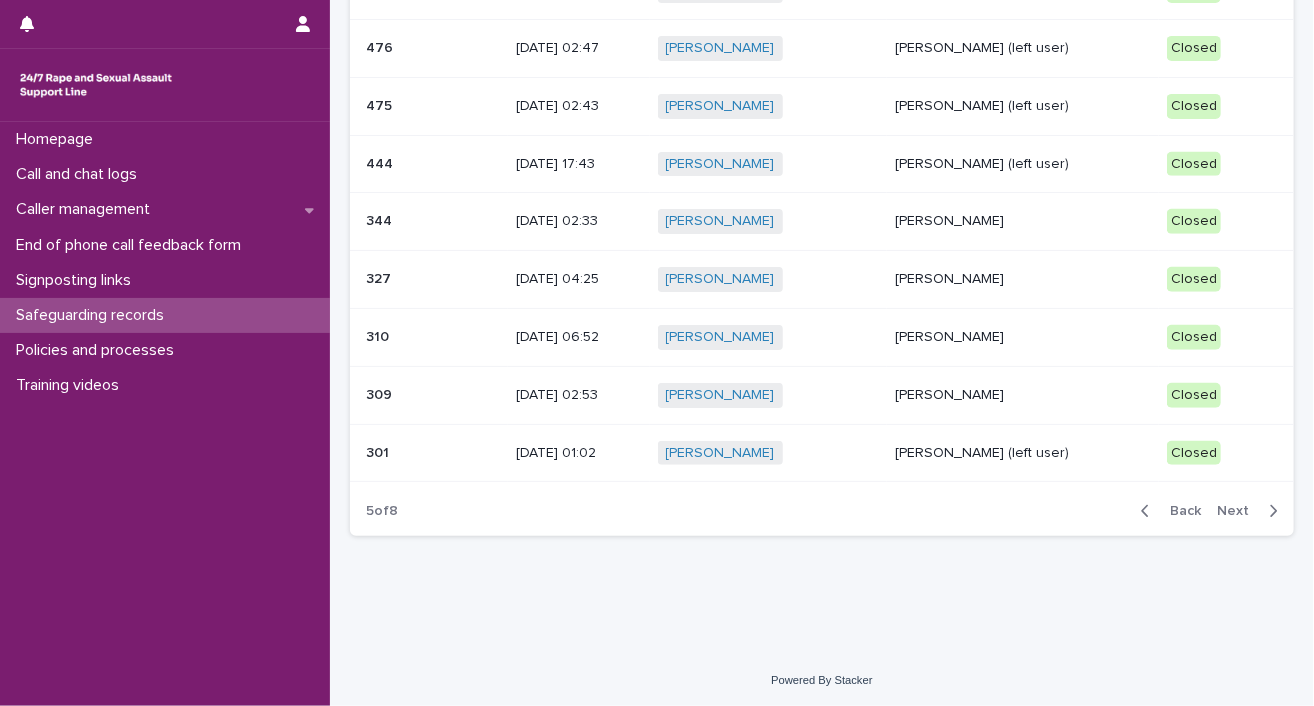click on "Next" at bounding box center (1239, 511) 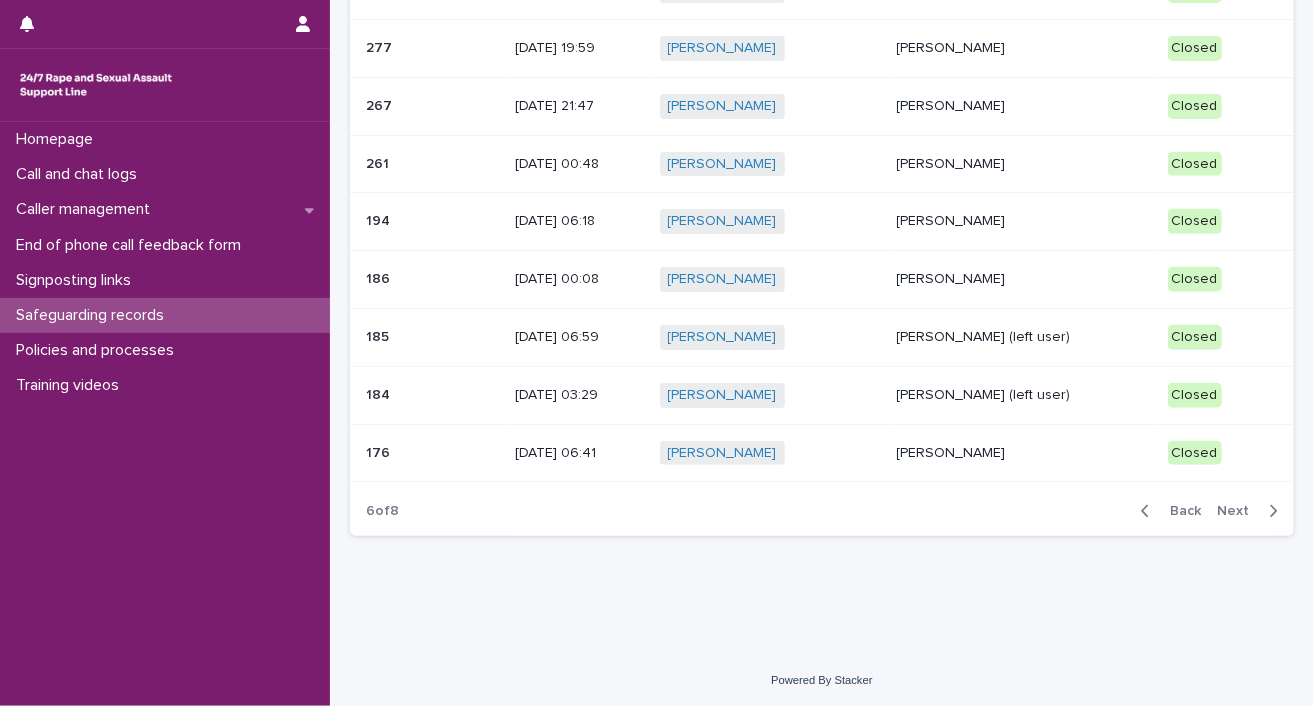 click on "[PERSON_NAME]" at bounding box center [1024, 106] 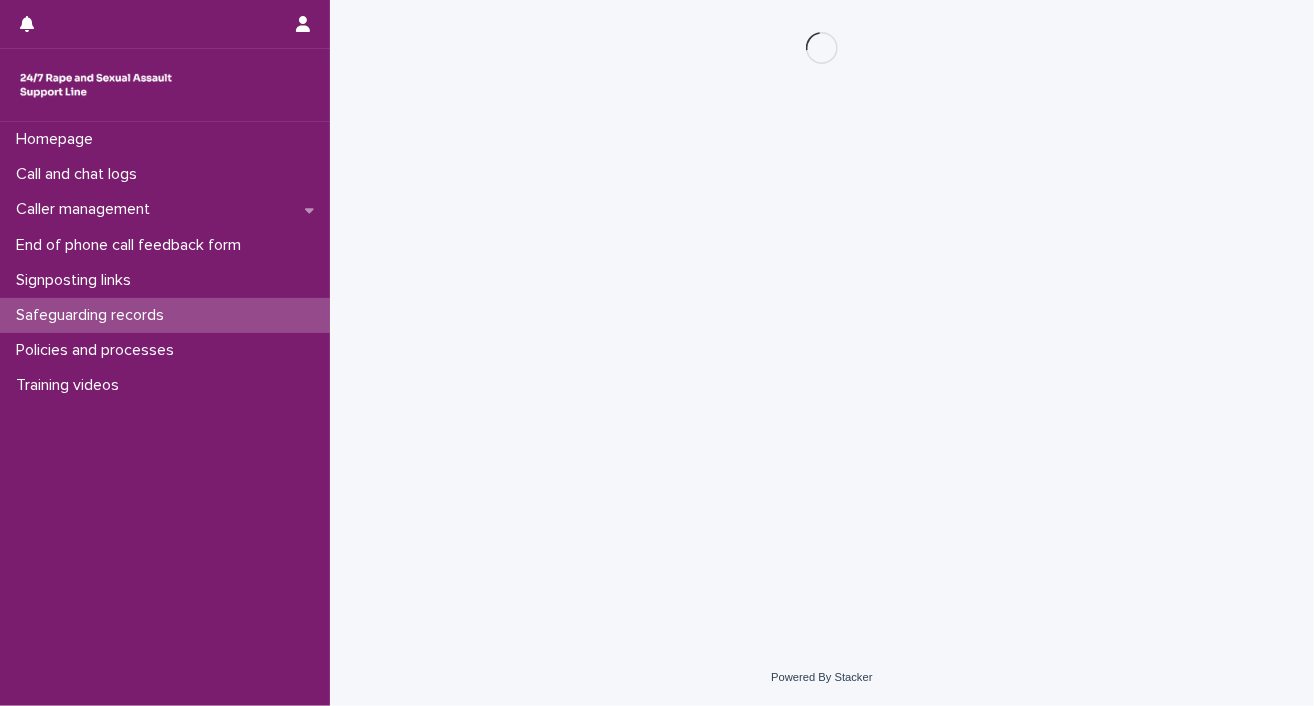 scroll, scrollTop: 0, scrollLeft: 0, axis: both 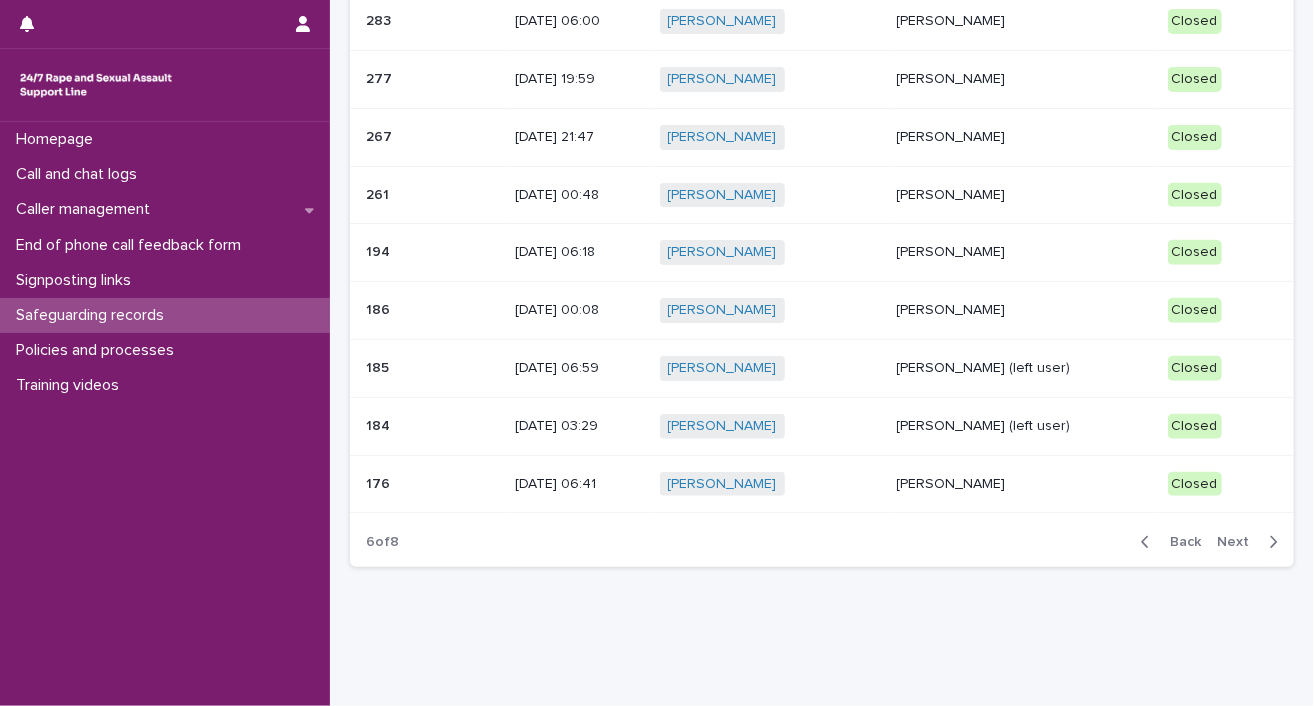 click on "Next" at bounding box center [1239, 542] 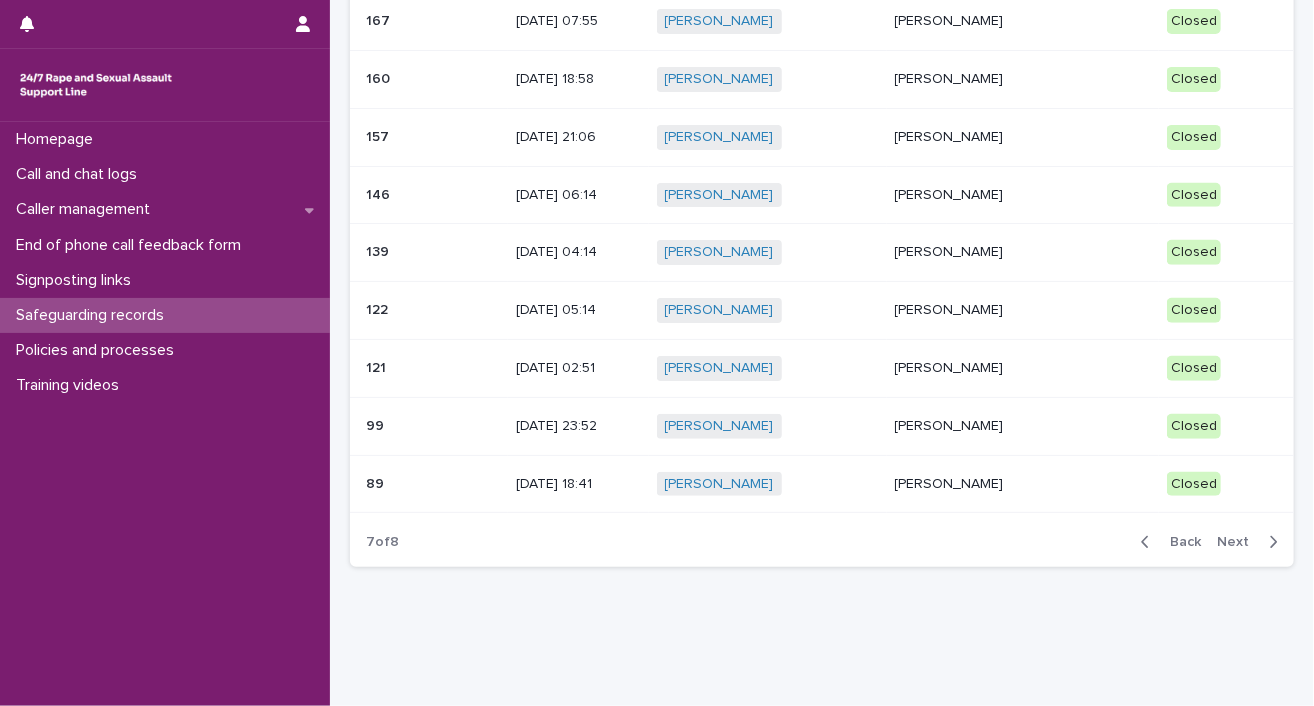click on "[PERSON_NAME]" at bounding box center (1023, 79) 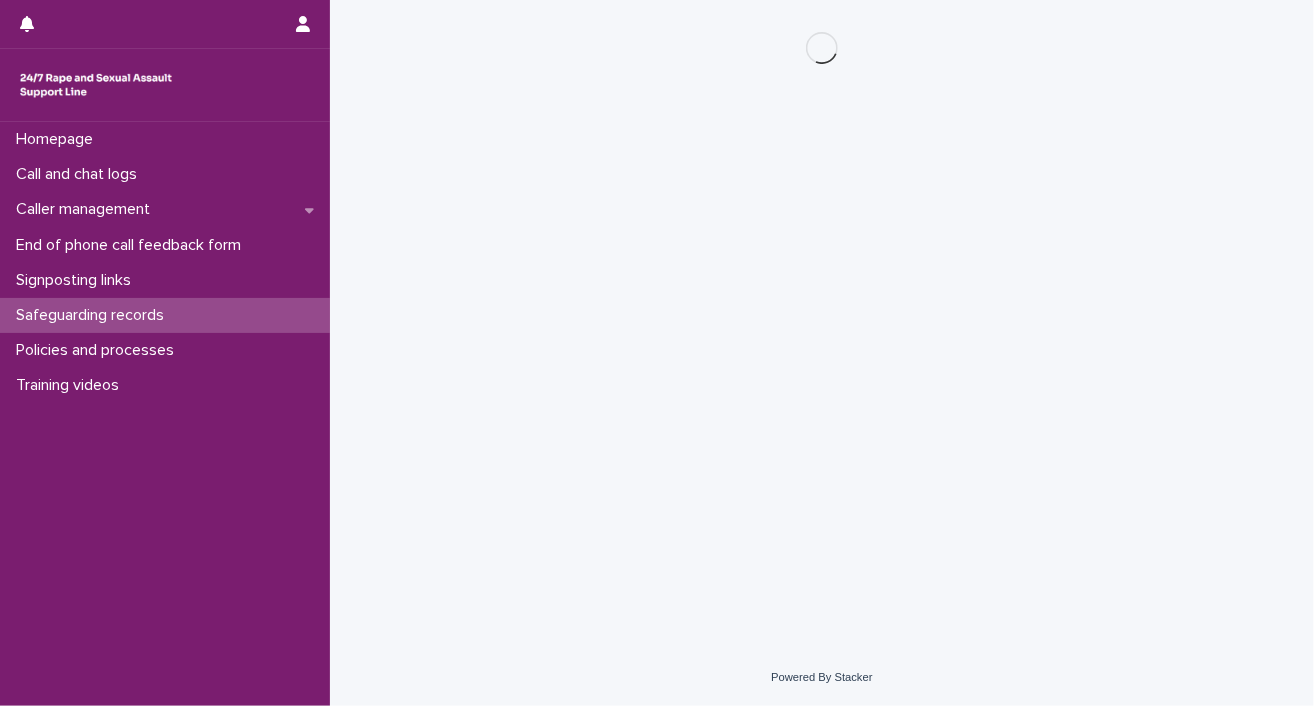 scroll, scrollTop: 0, scrollLeft: 0, axis: both 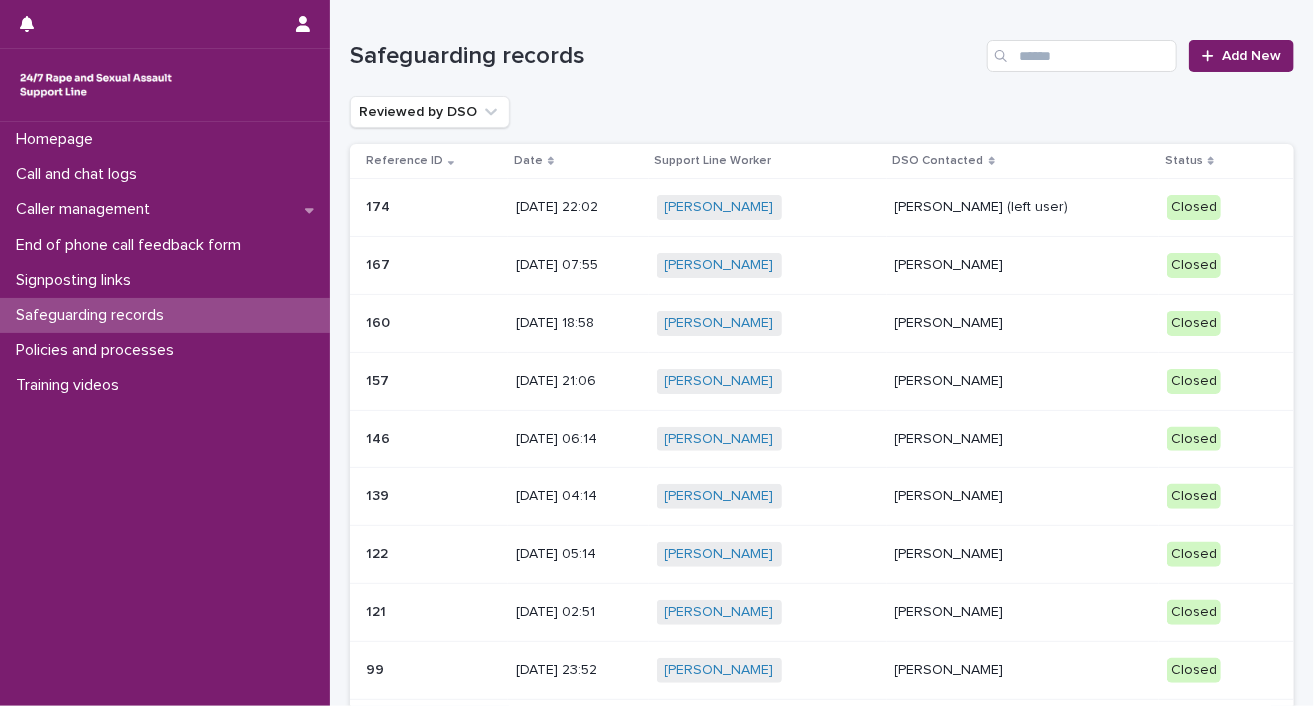 click on "[PERSON_NAME]" at bounding box center (1023, 323) 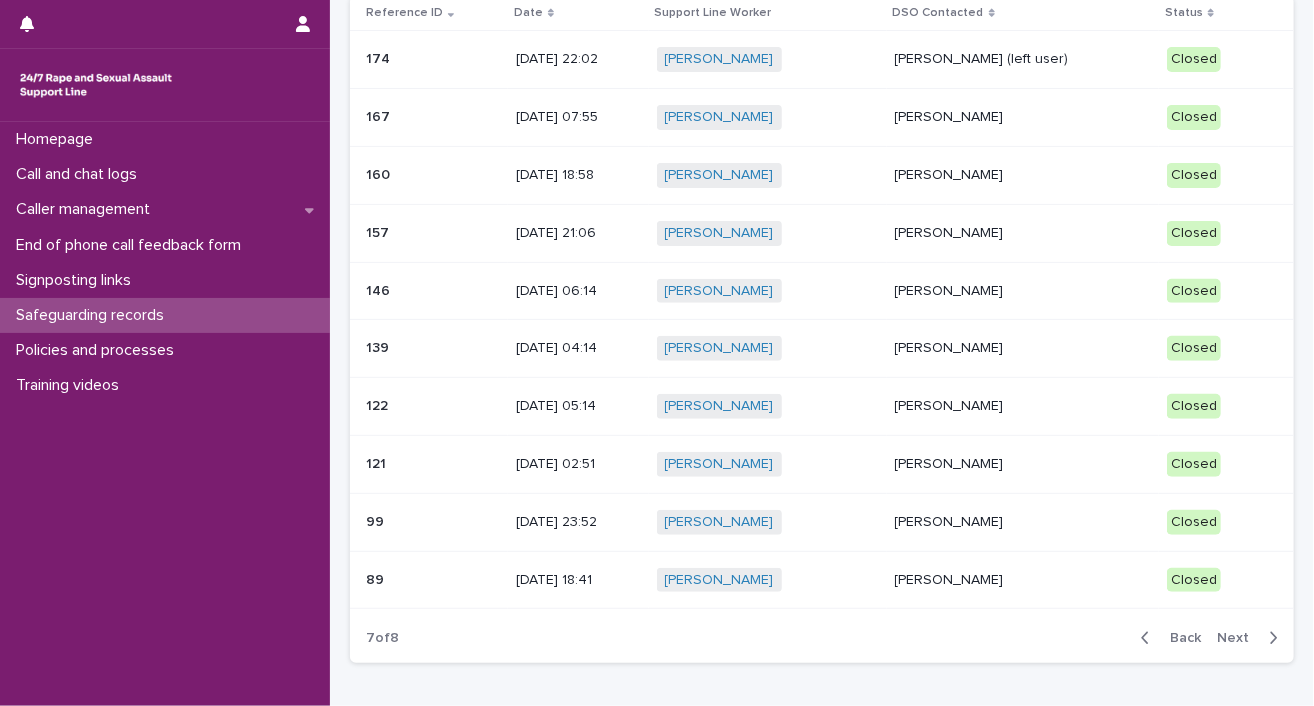 scroll, scrollTop: 154, scrollLeft: 0, axis: vertical 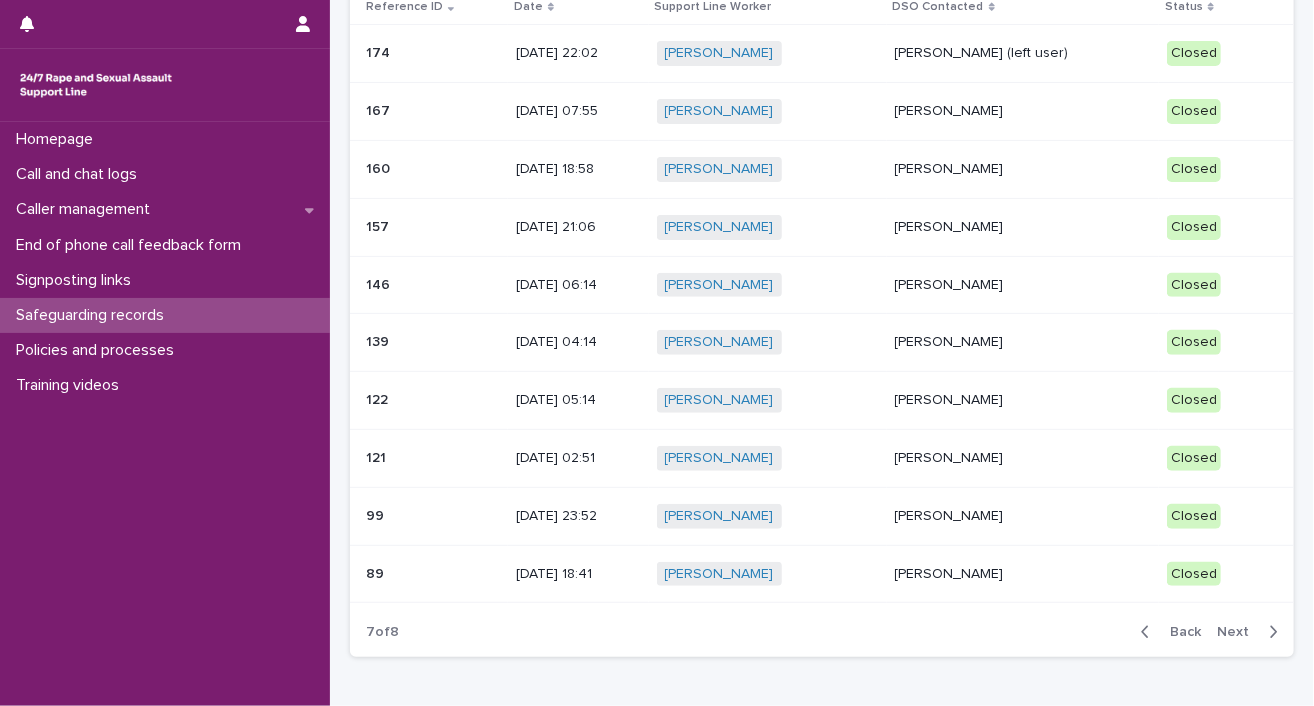 click on "Next" at bounding box center (1239, 632) 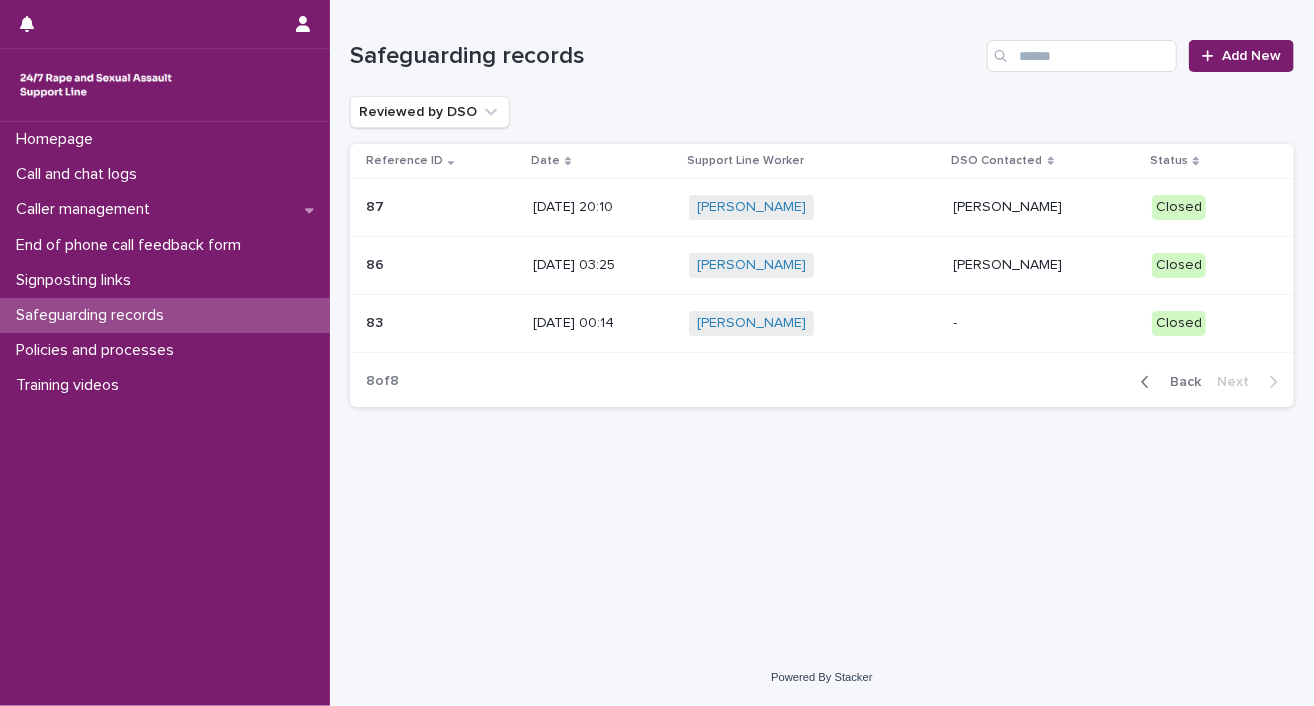 scroll, scrollTop: 0, scrollLeft: 0, axis: both 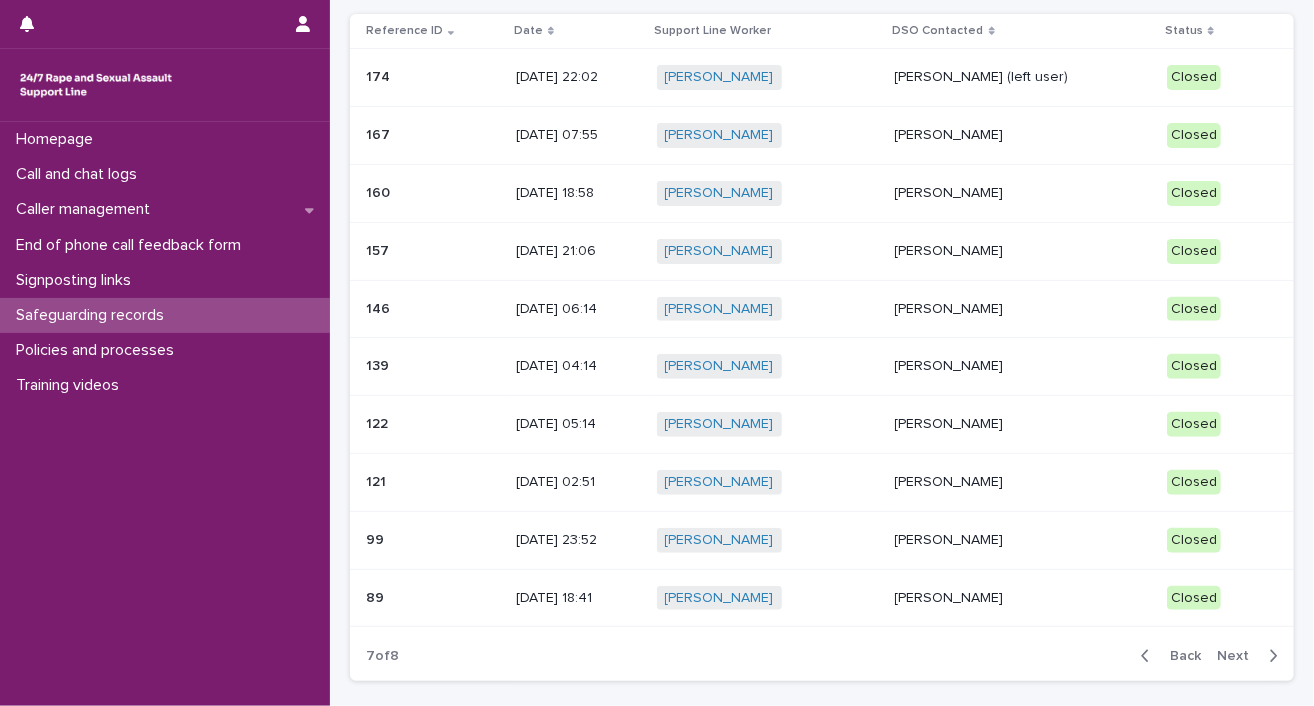 click on "[PERSON_NAME]   + 0" at bounding box center (768, 251) 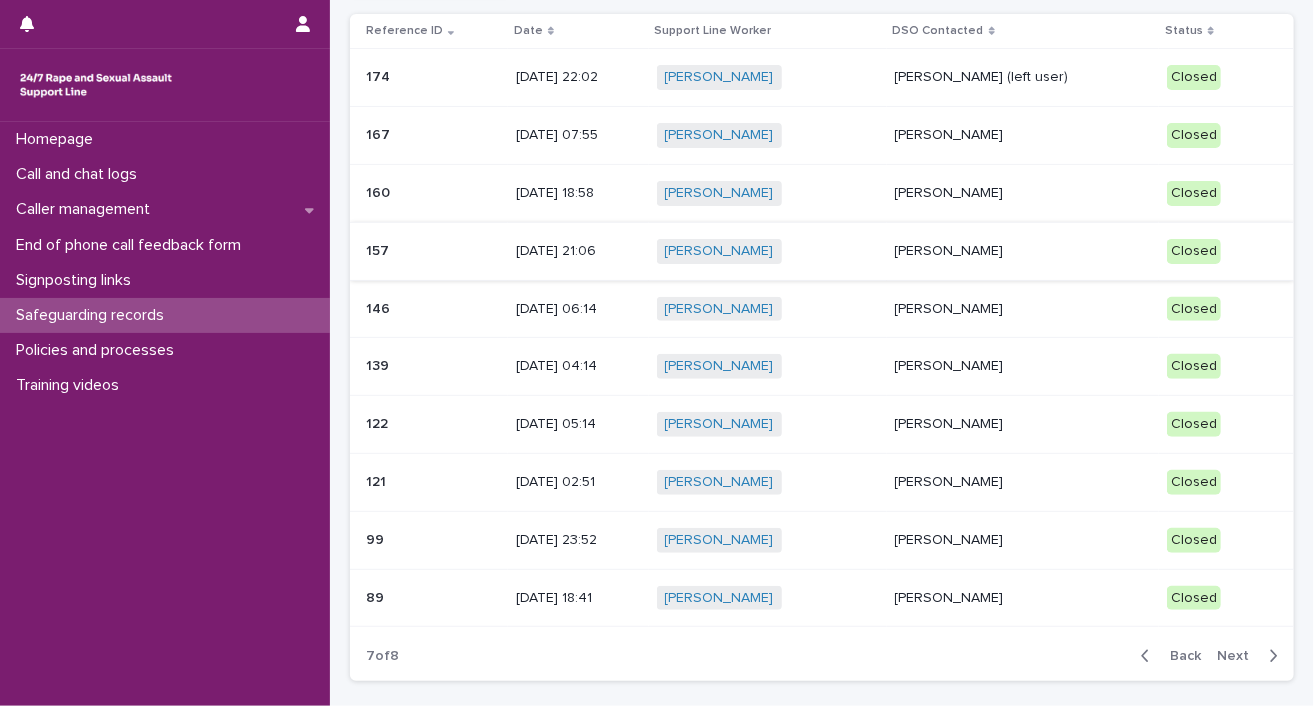 scroll, scrollTop: 0, scrollLeft: 0, axis: both 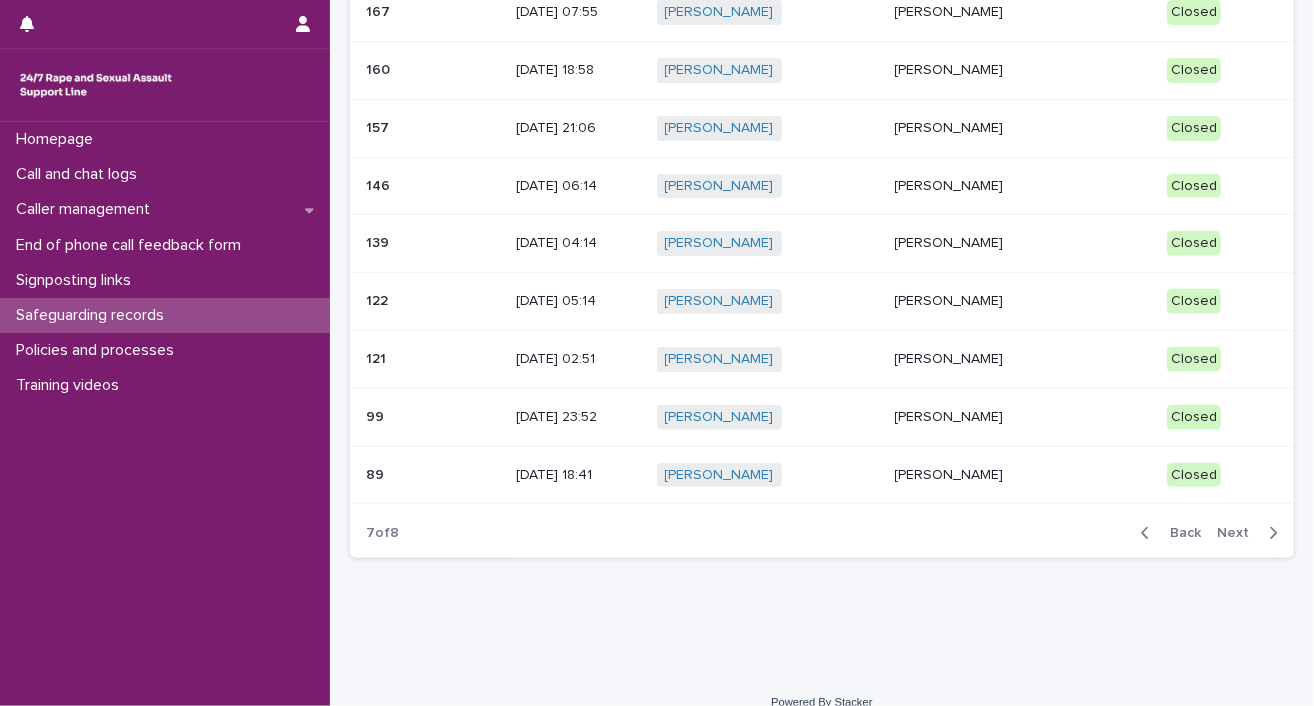 click on "Back" at bounding box center (1179, 533) 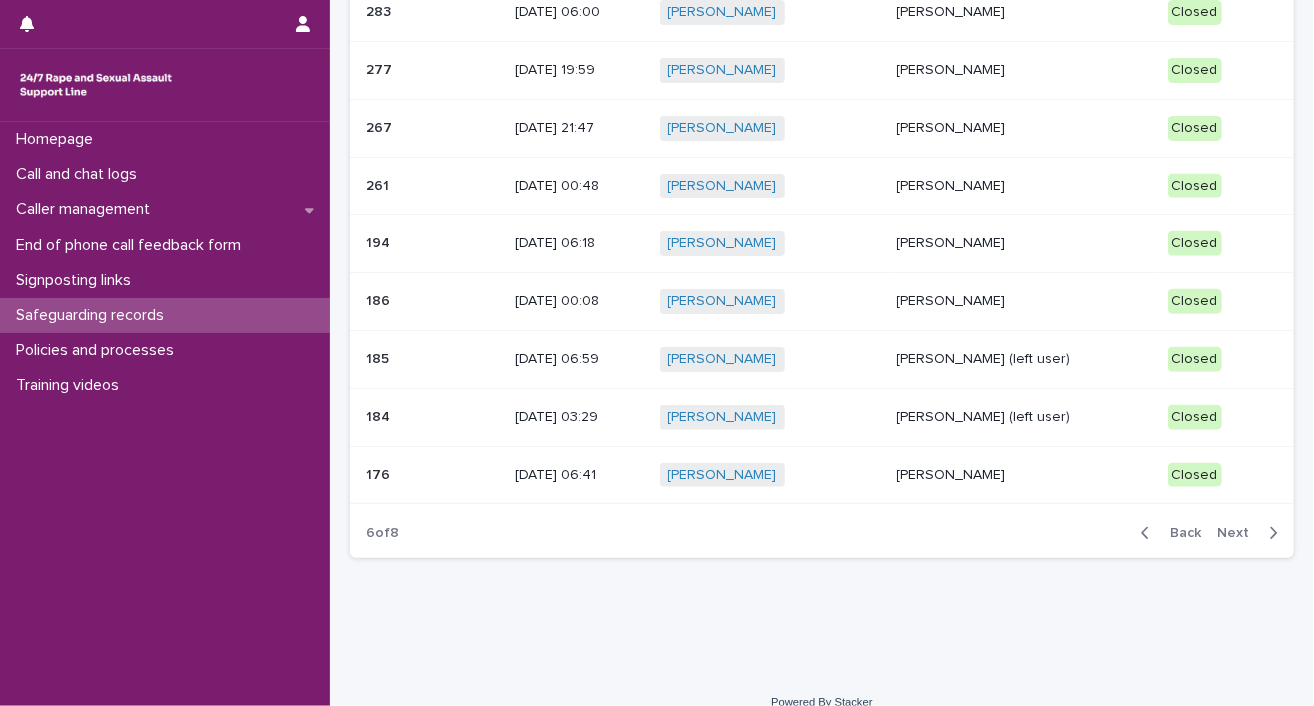 click on "[PERSON_NAME]" at bounding box center (1024, 128) 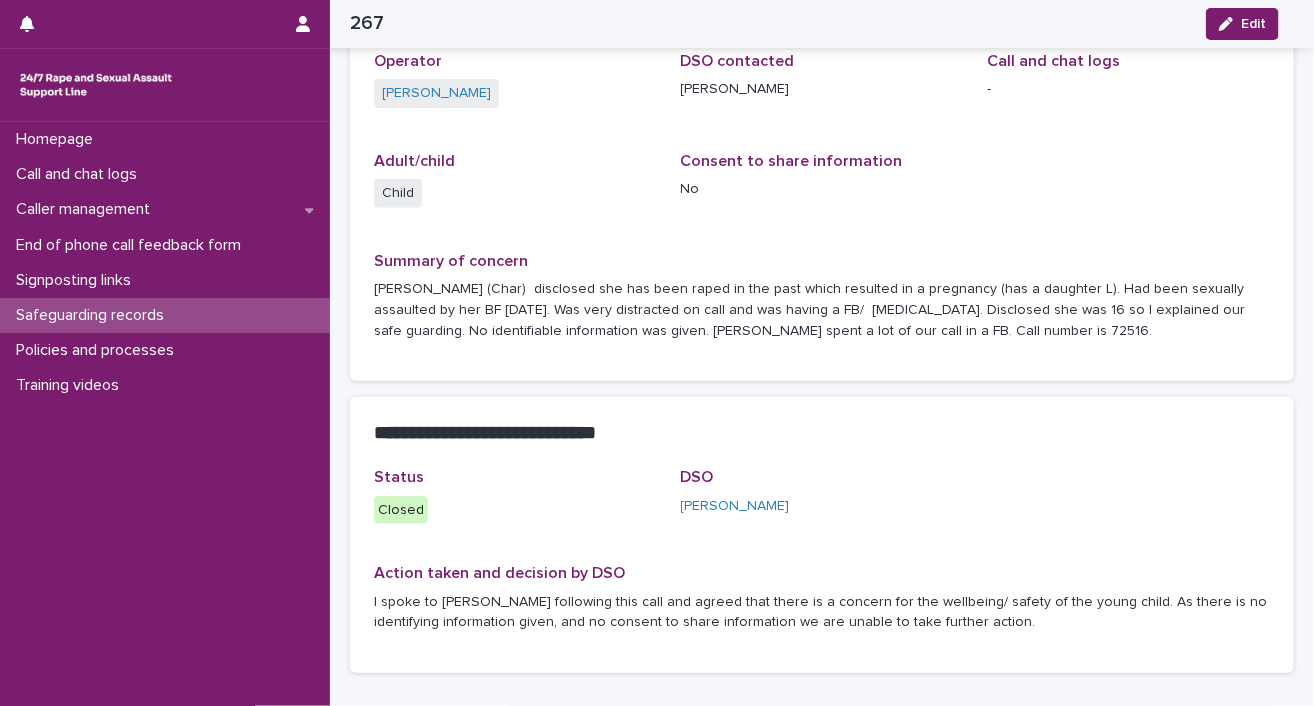 scroll, scrollTop: 83, scrollLeft: 0, axis: vertical 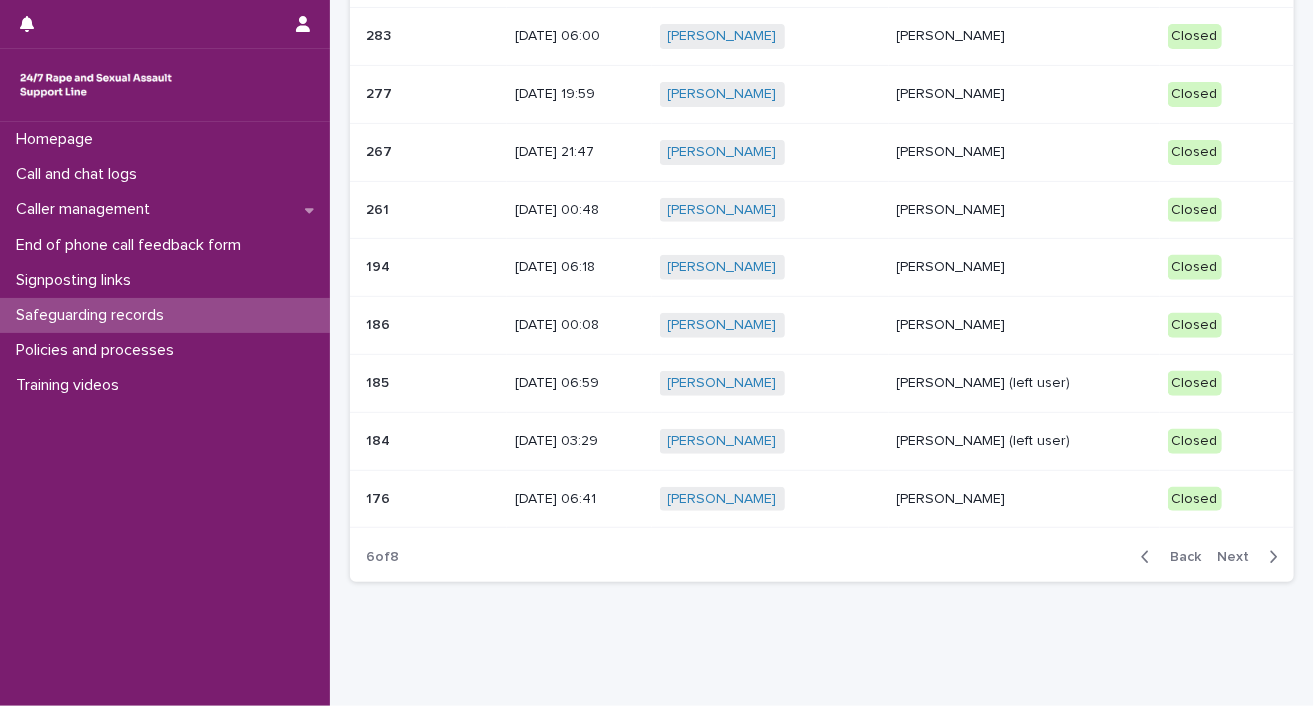 click on "Back" at bounding box center [1179, 557] 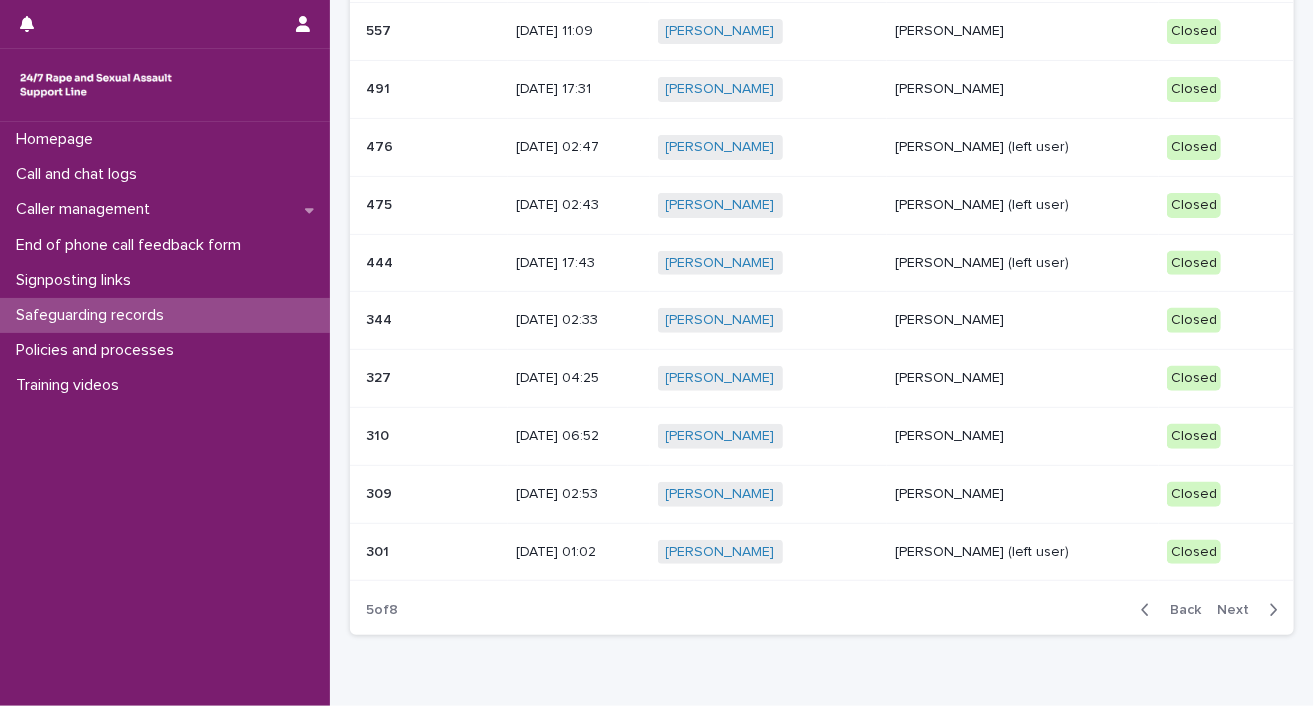 scroll, scrollTop: 187, scrollLeft: 0, axis: vertical 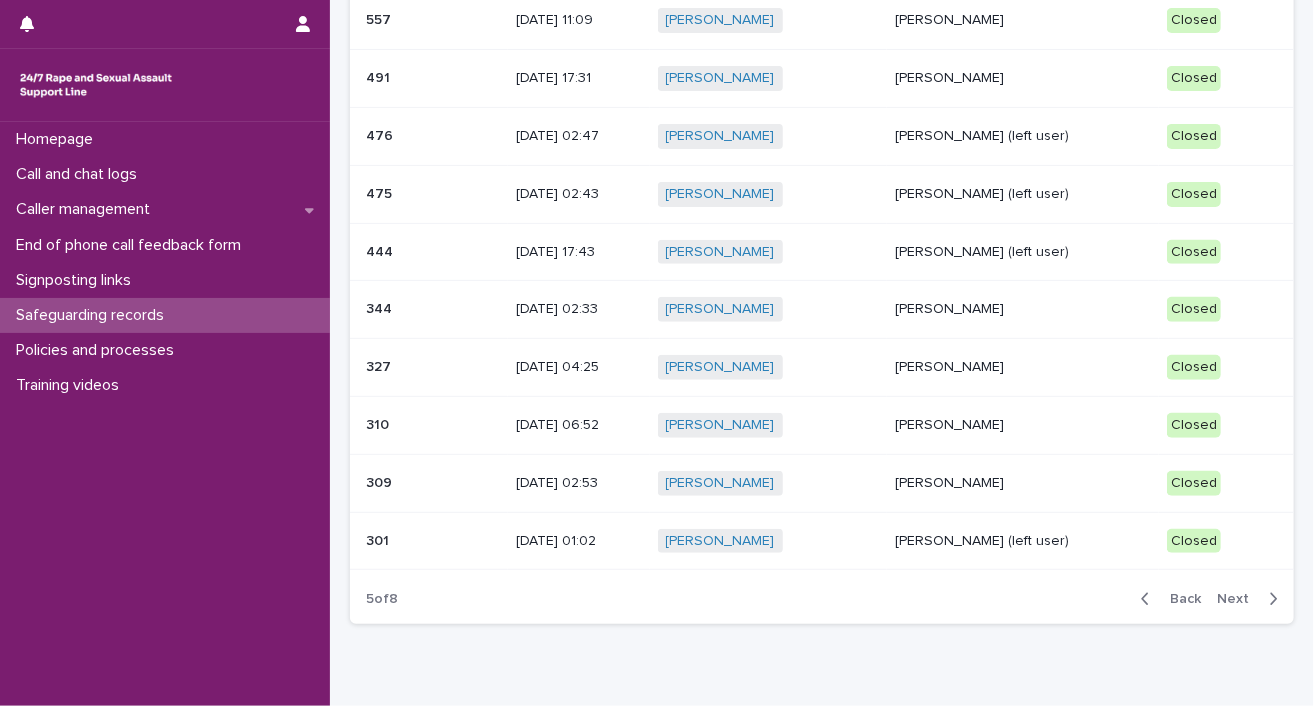 click on "Back" at bounding box center [1179, 599] 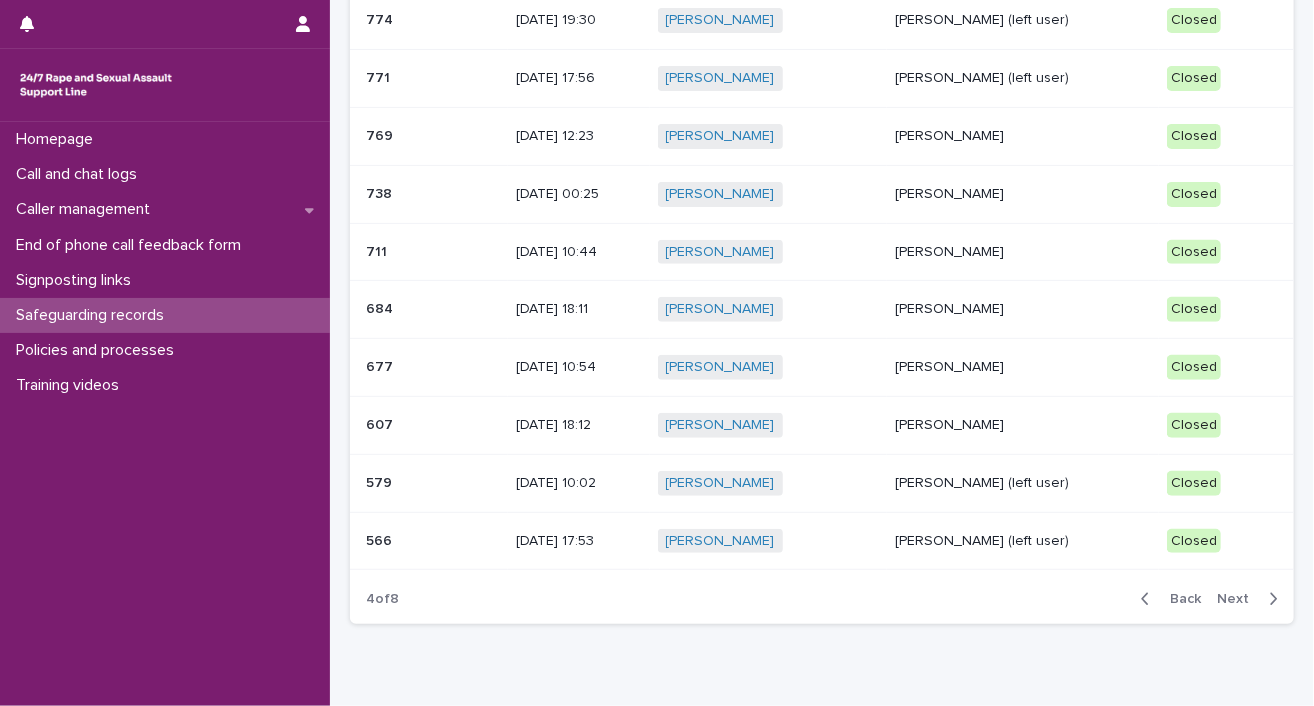 click on "[PERSON_NAME]" at bounding box center (1023, 425) 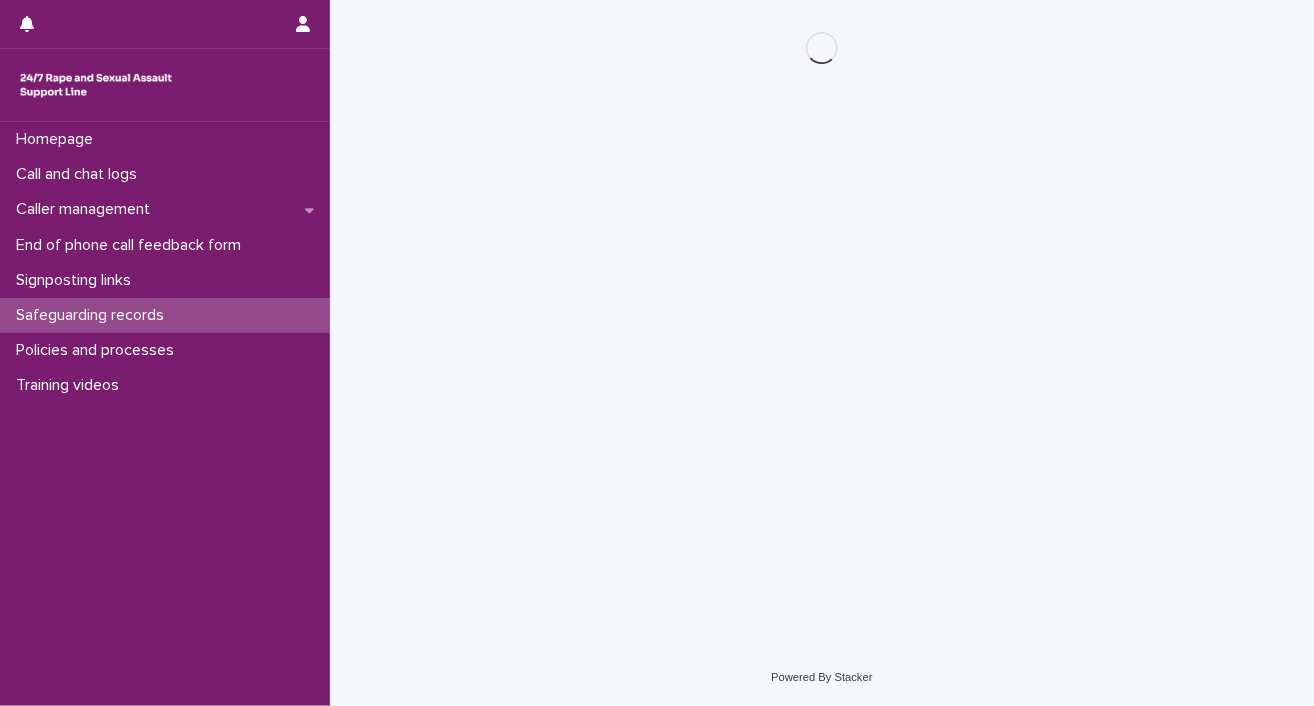 scroll, scrollTop: 0, scrollLeft: 0, axis: both 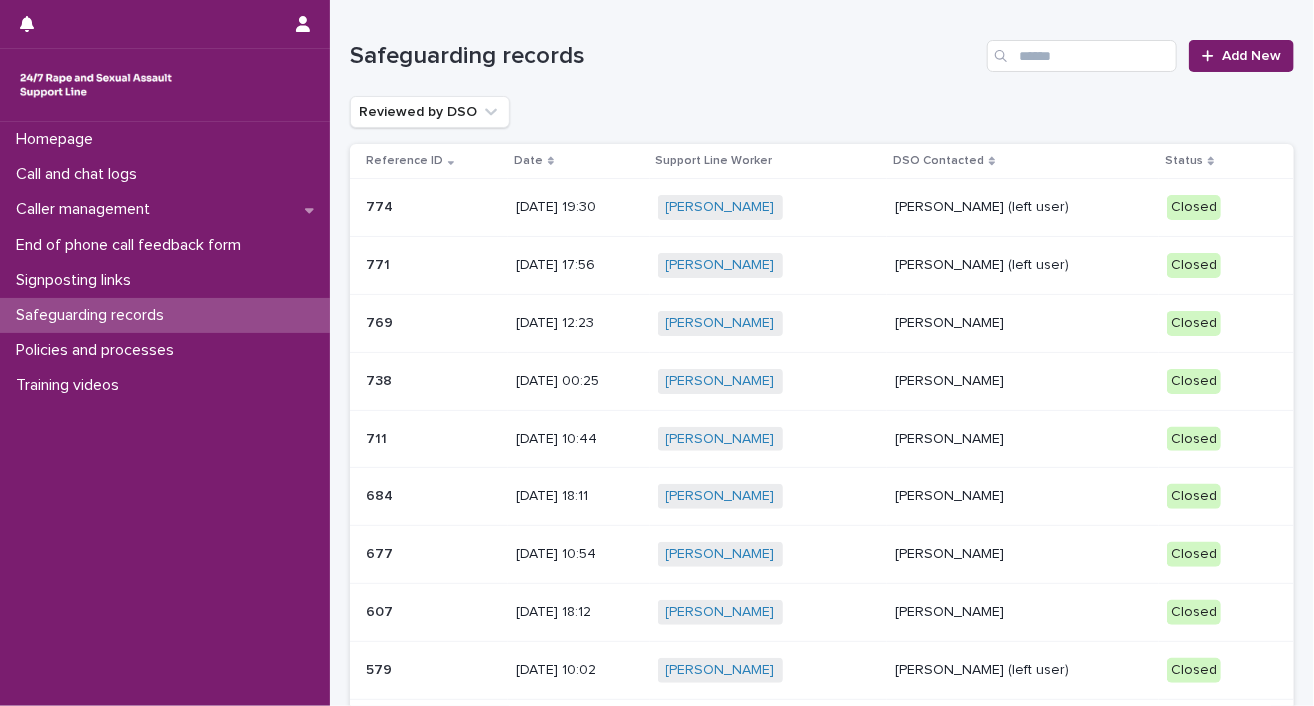 click on "[PERSON_NAME]" at bounding box center (1023, 554) 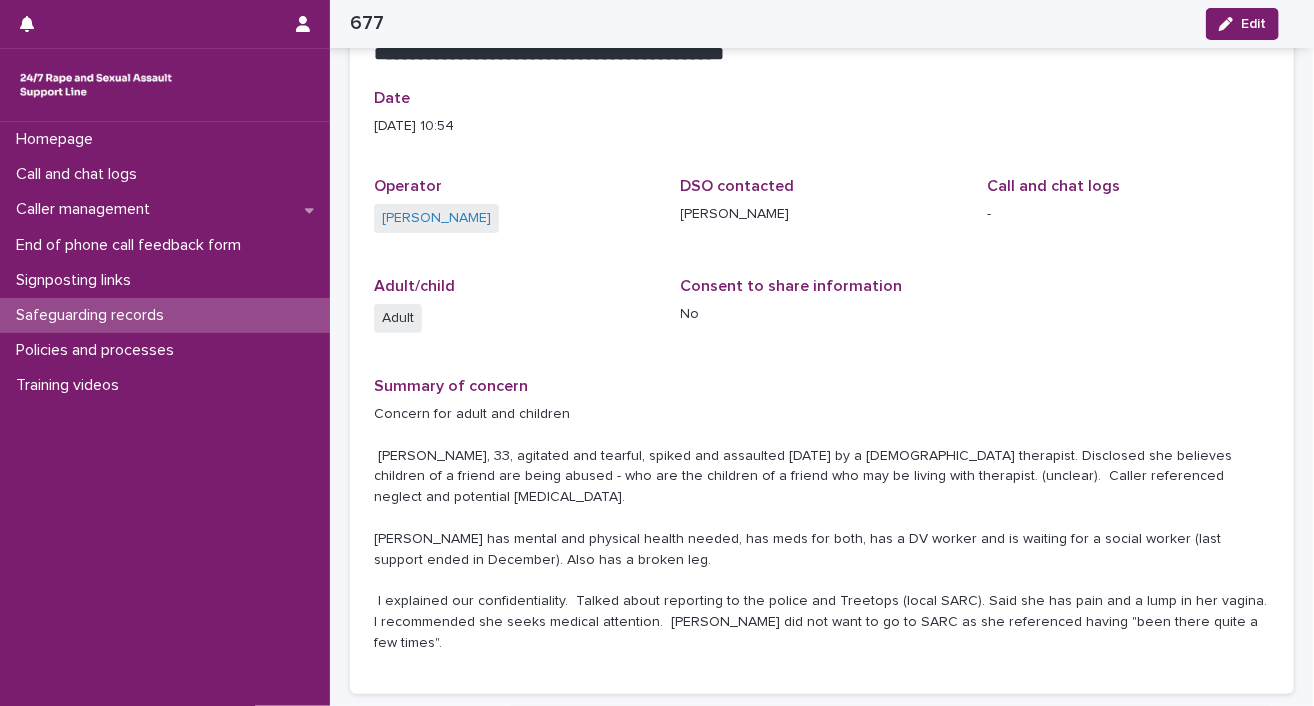 scroll, scrollTop: 0, scrollLeft: 0, axis: both 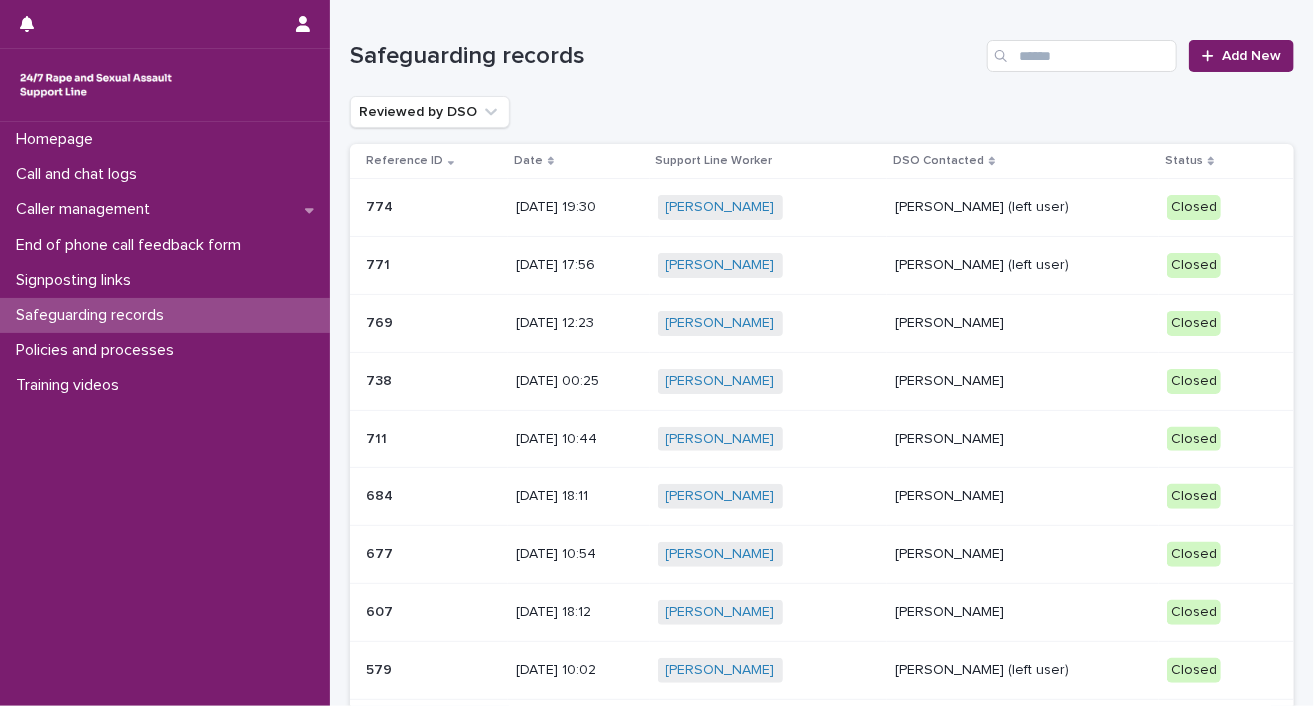 click on "[PERSON_NAME]   + 0" at bounding box center [769, 439] 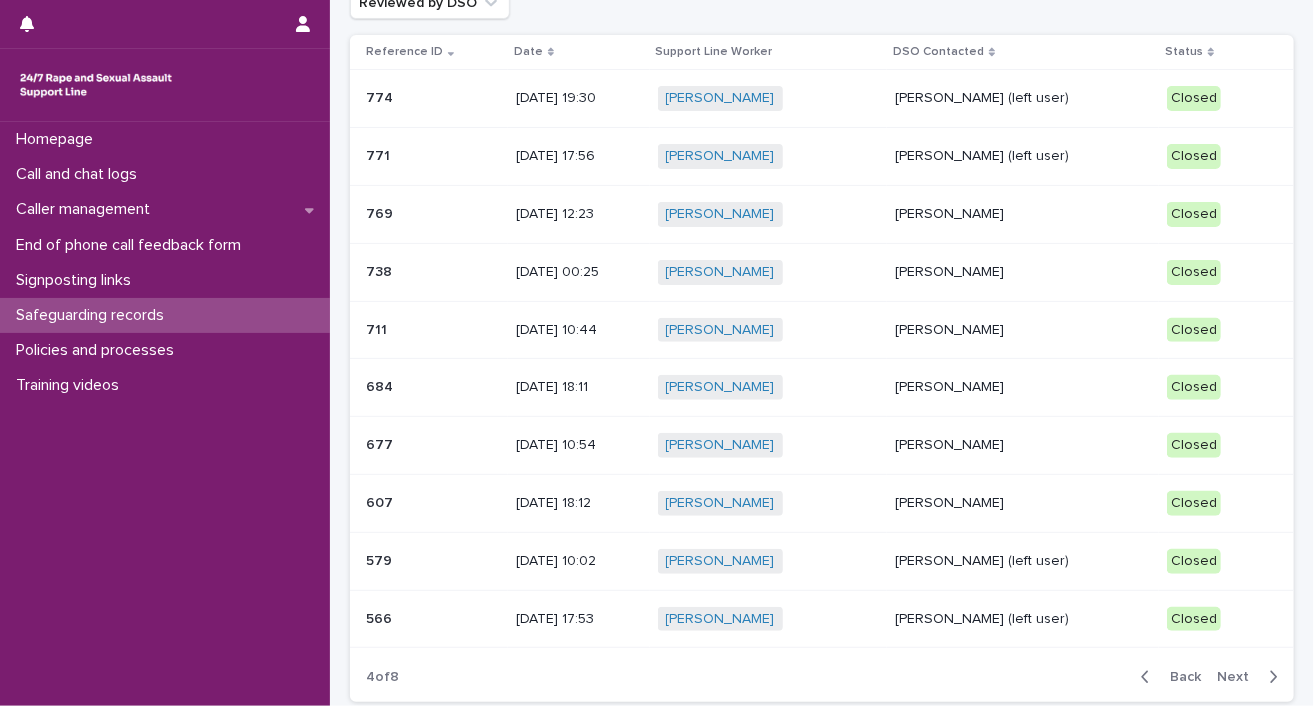 scroll, scrollTop: 112, scrollLeft: 0, axis: vertical 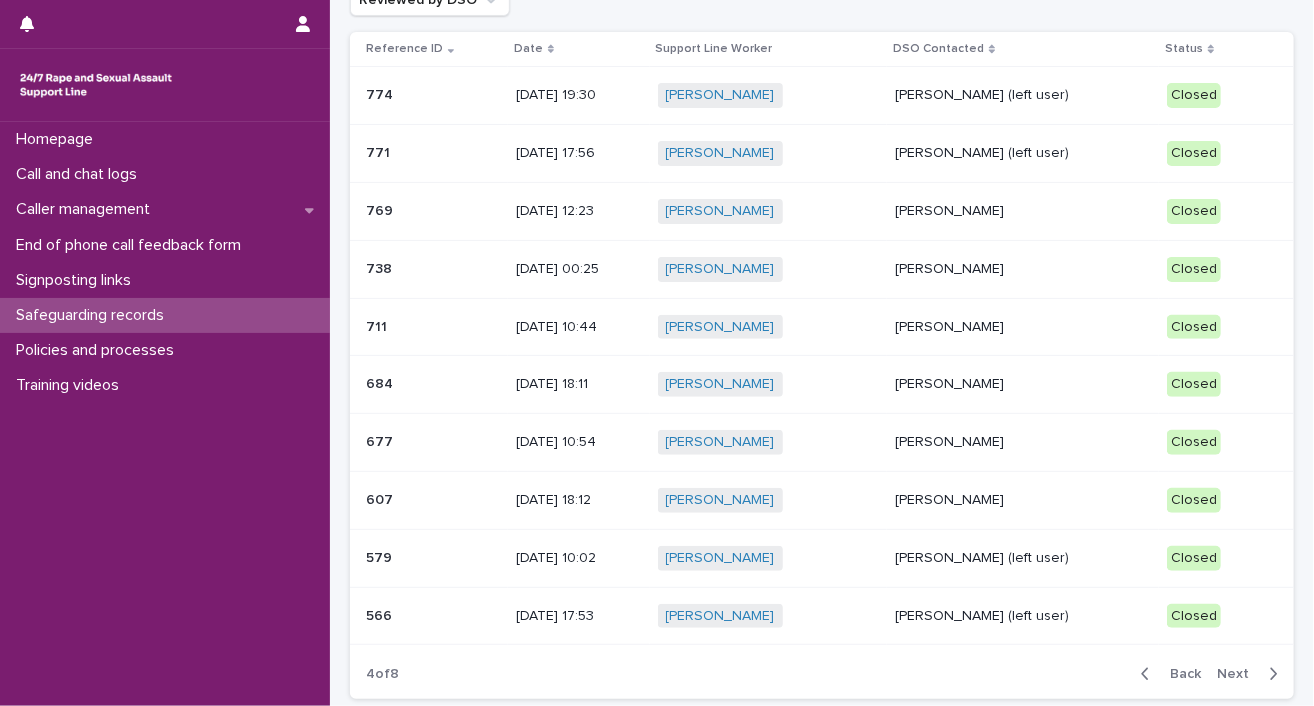 click on "[PERSON_NAME]" at bounding box center (1023, 327) 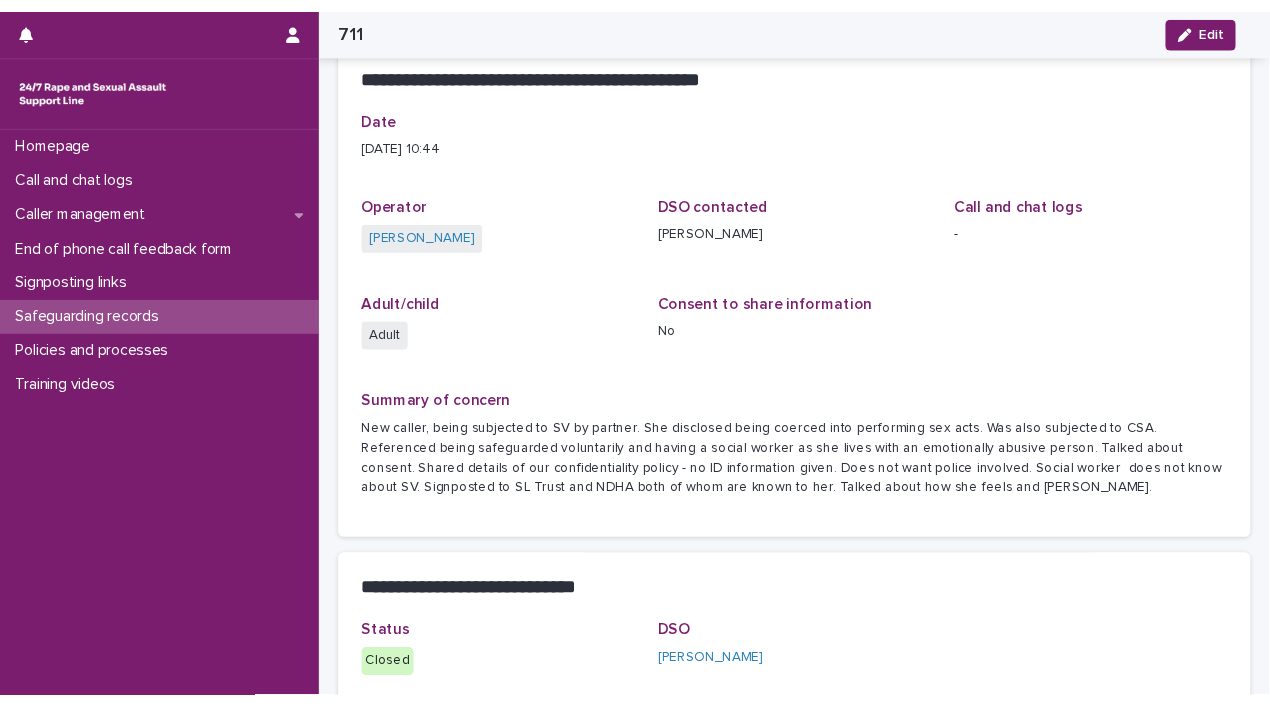 scroll, scrollTop: 0, scrollLeft: 0, axis: both 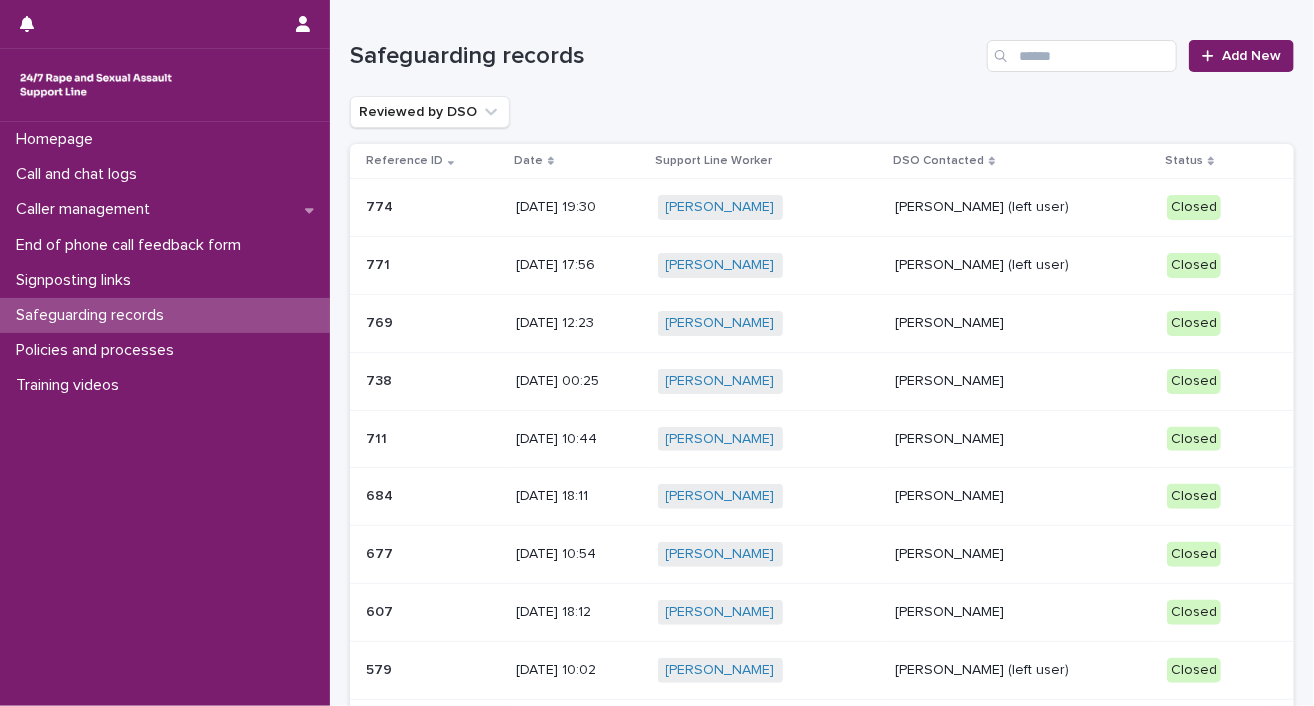 click on "[PERSON_NAME]   + 0" at bounding box center [769, 496] 